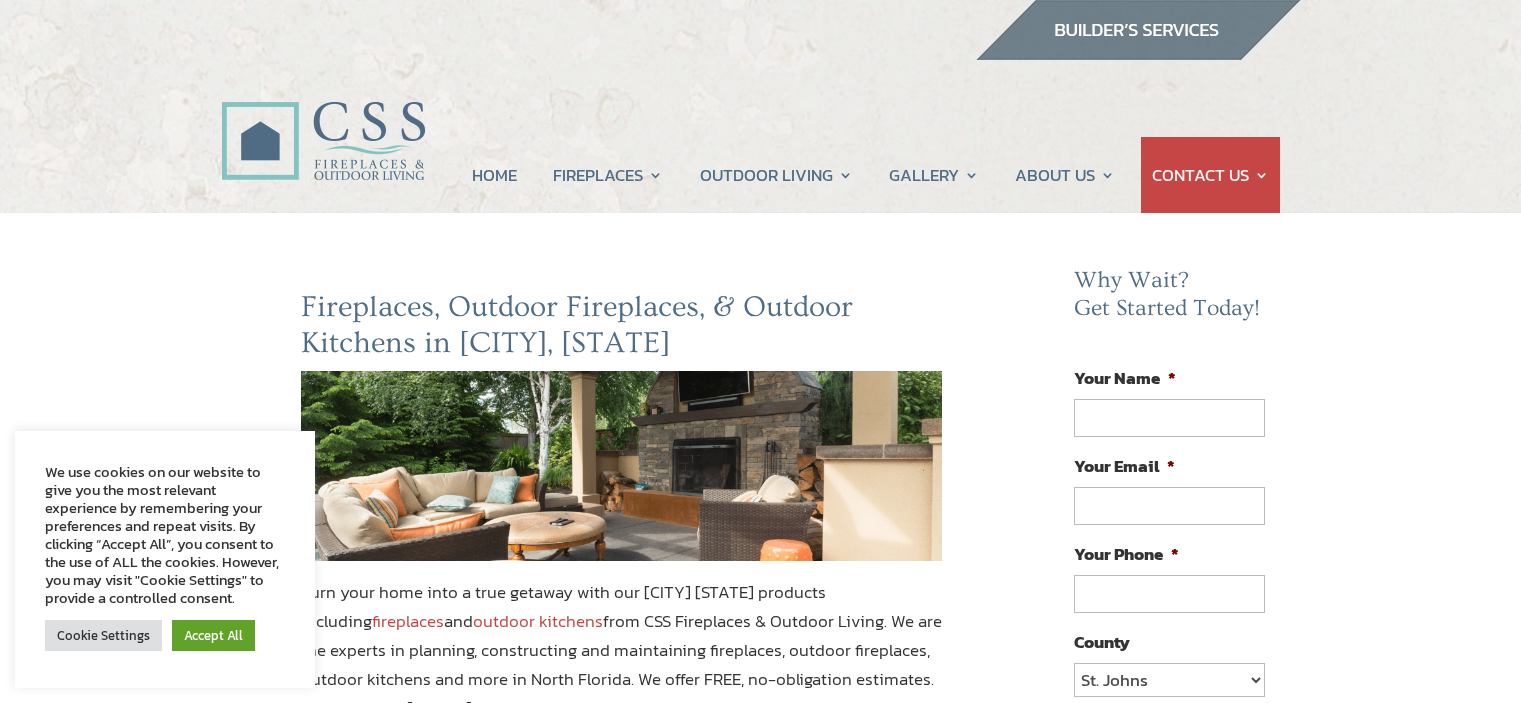 scroll, scrollTop: 0, scrollLeft: 0, axis: both 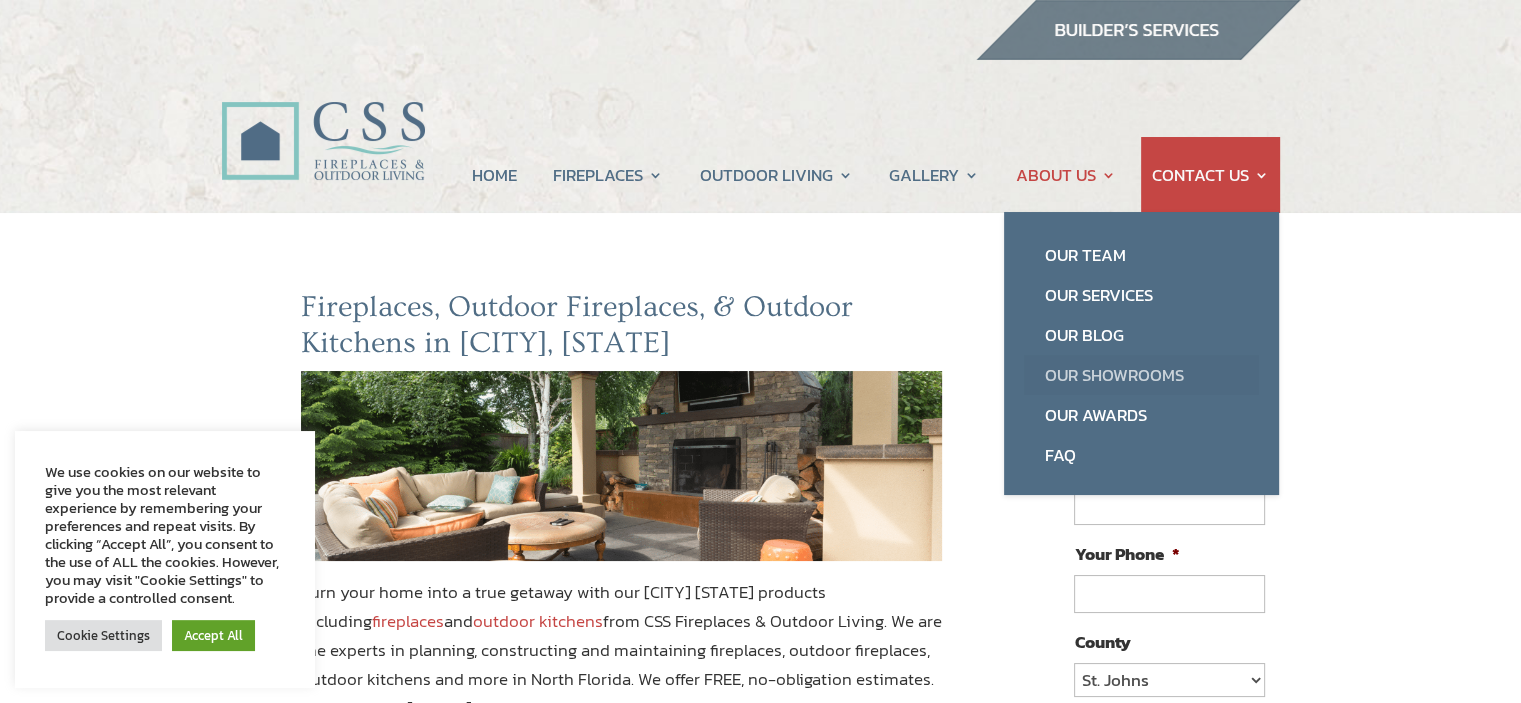 click on "Our Showrooms" at bounding box center [1141, 375] 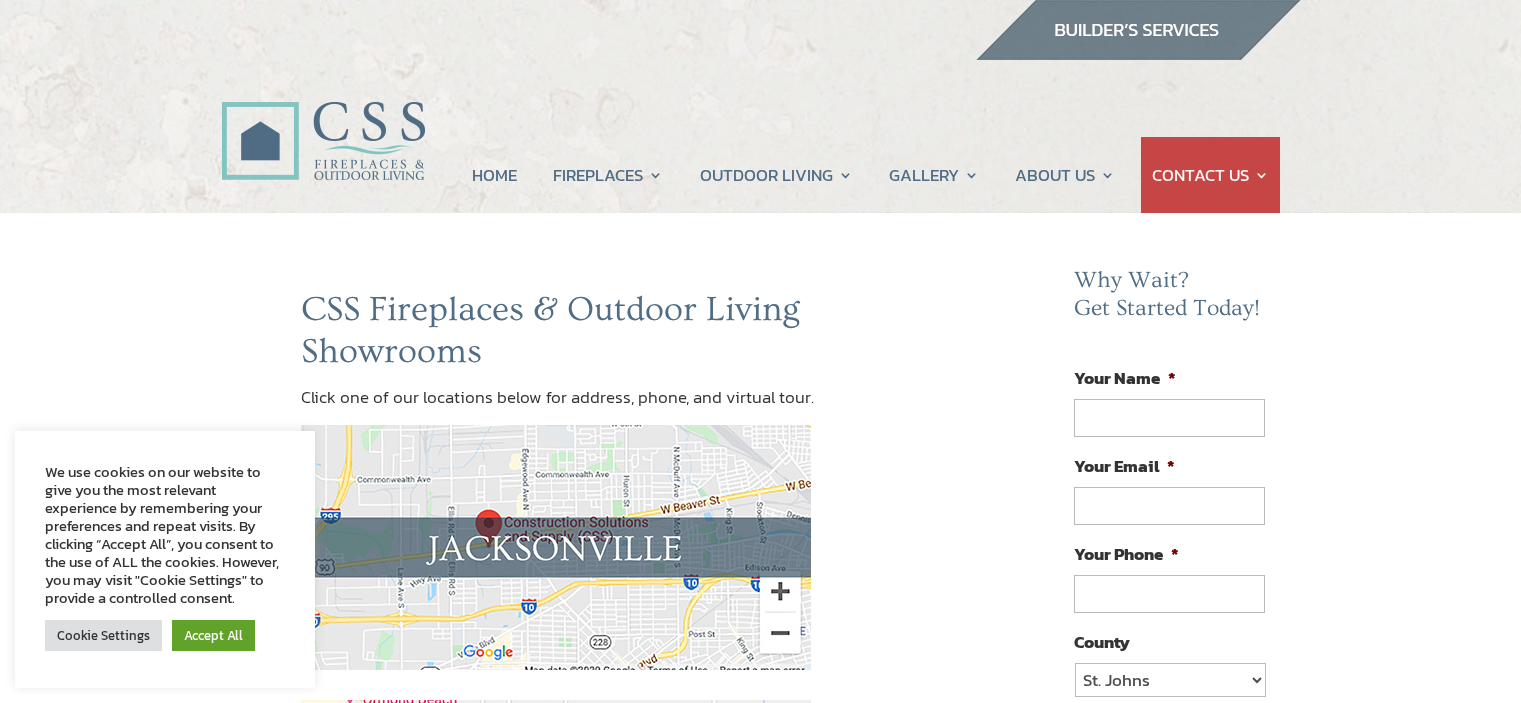scroll, scrollTop: 0, scrollLeft: 0, axis: both 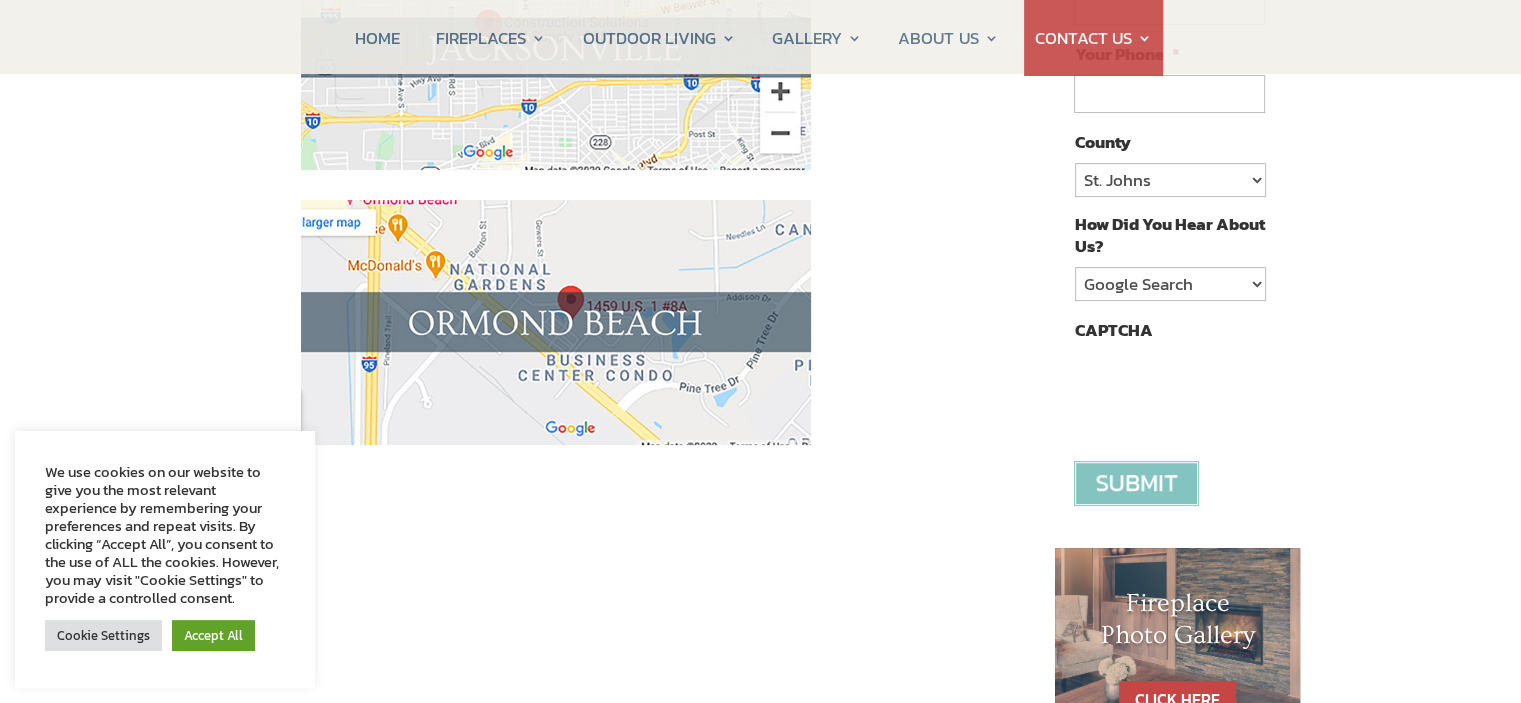 click at bounding box center [556, 322] 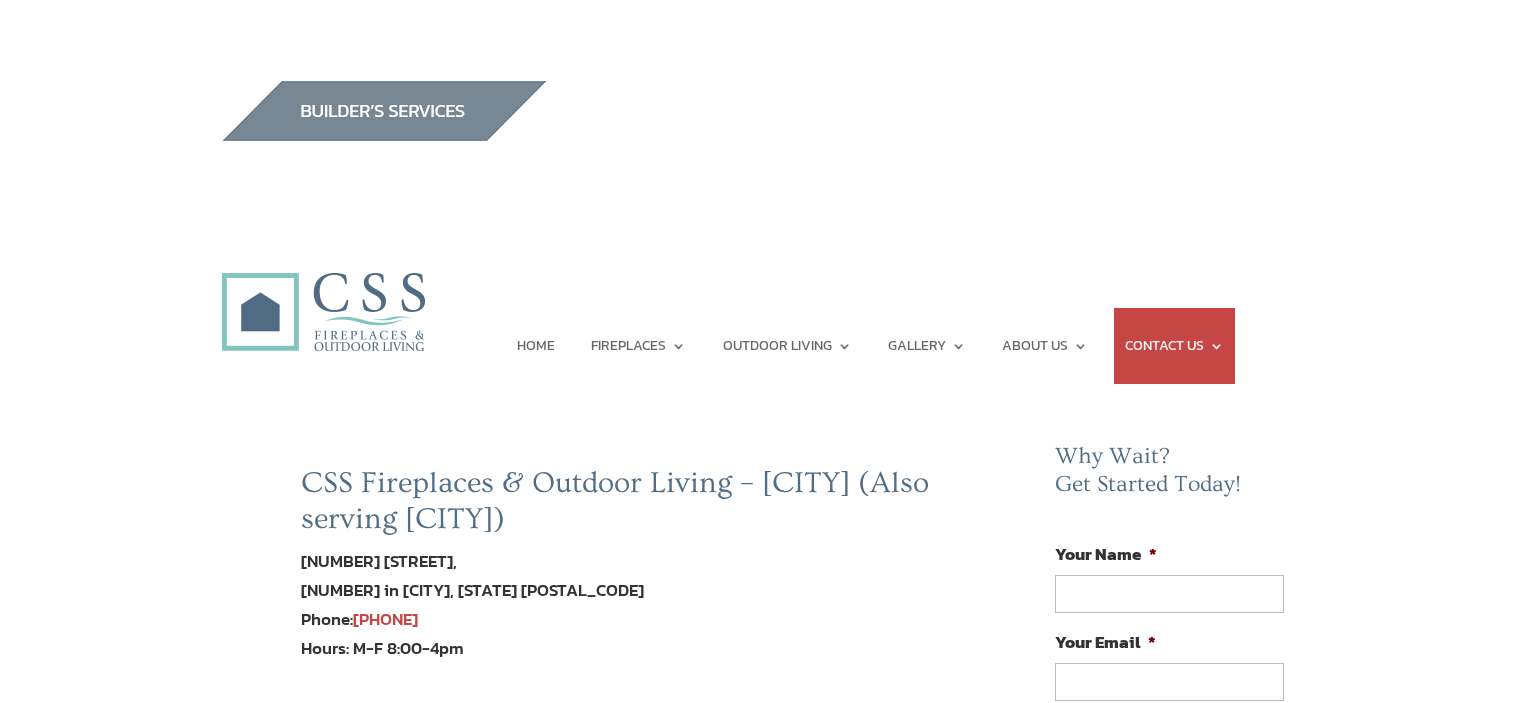 scroll, scrollTop: 0, scrollLeft: 0, axis: both 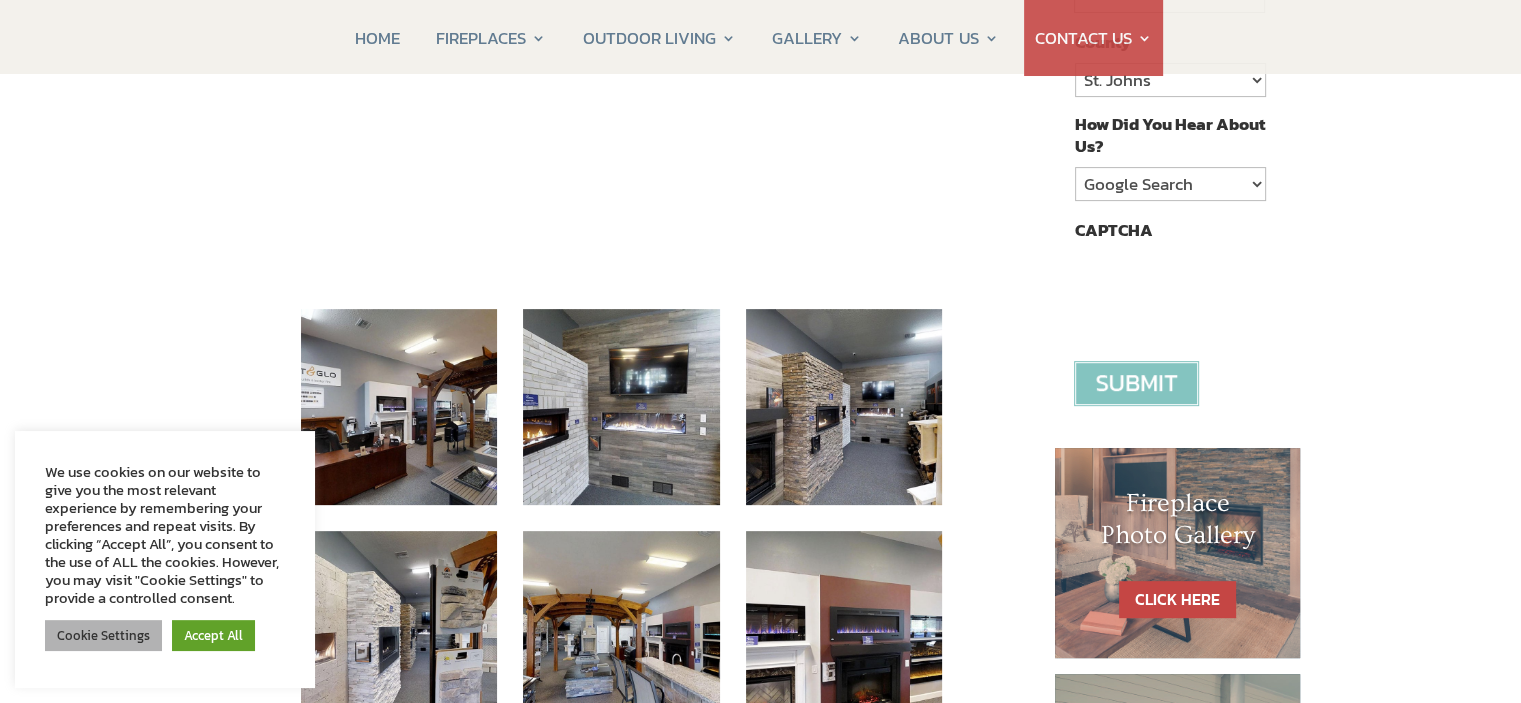 click on "Cookie Settings" at bounding box center [103, 635] 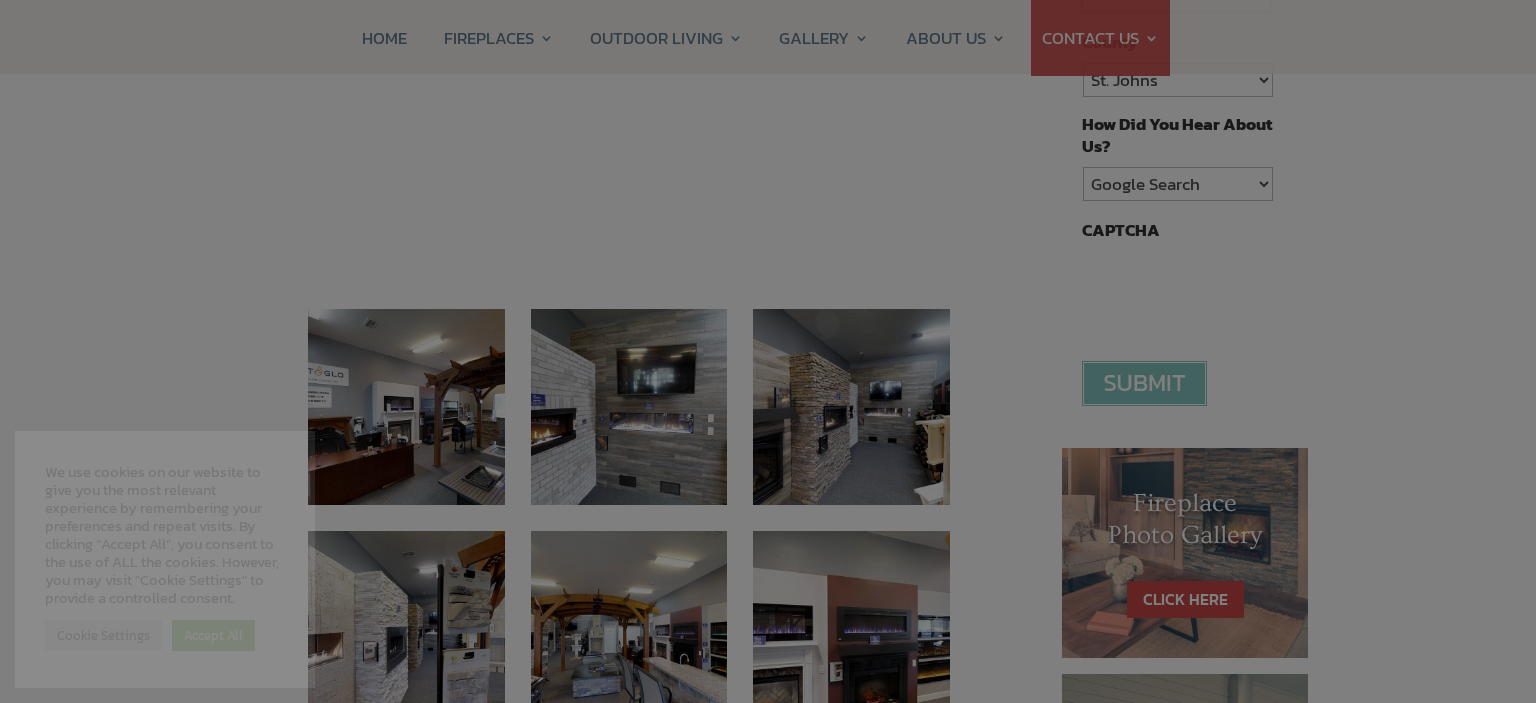 click on "SAVE & ACCEPT" at bounding box center (1006, 587) 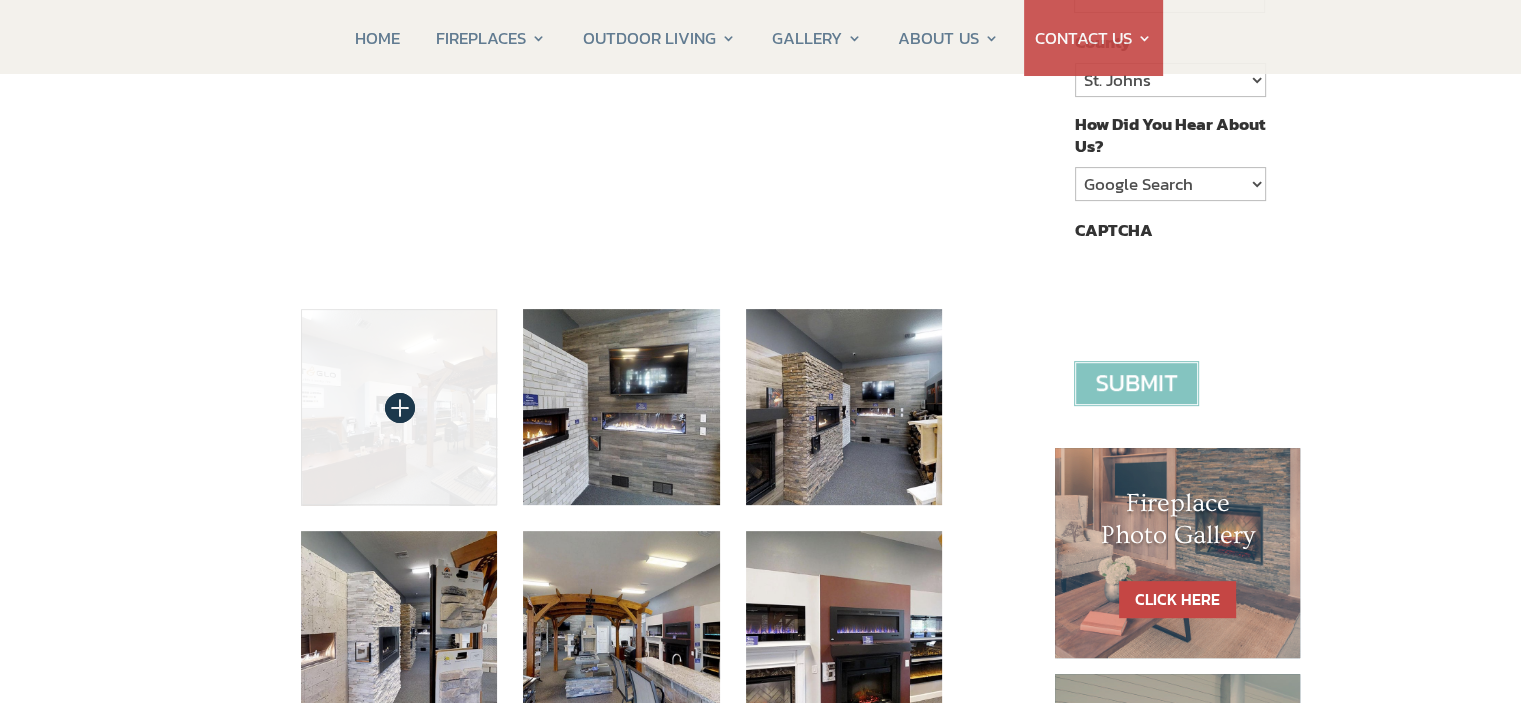 click at bounding box center (399, 407) 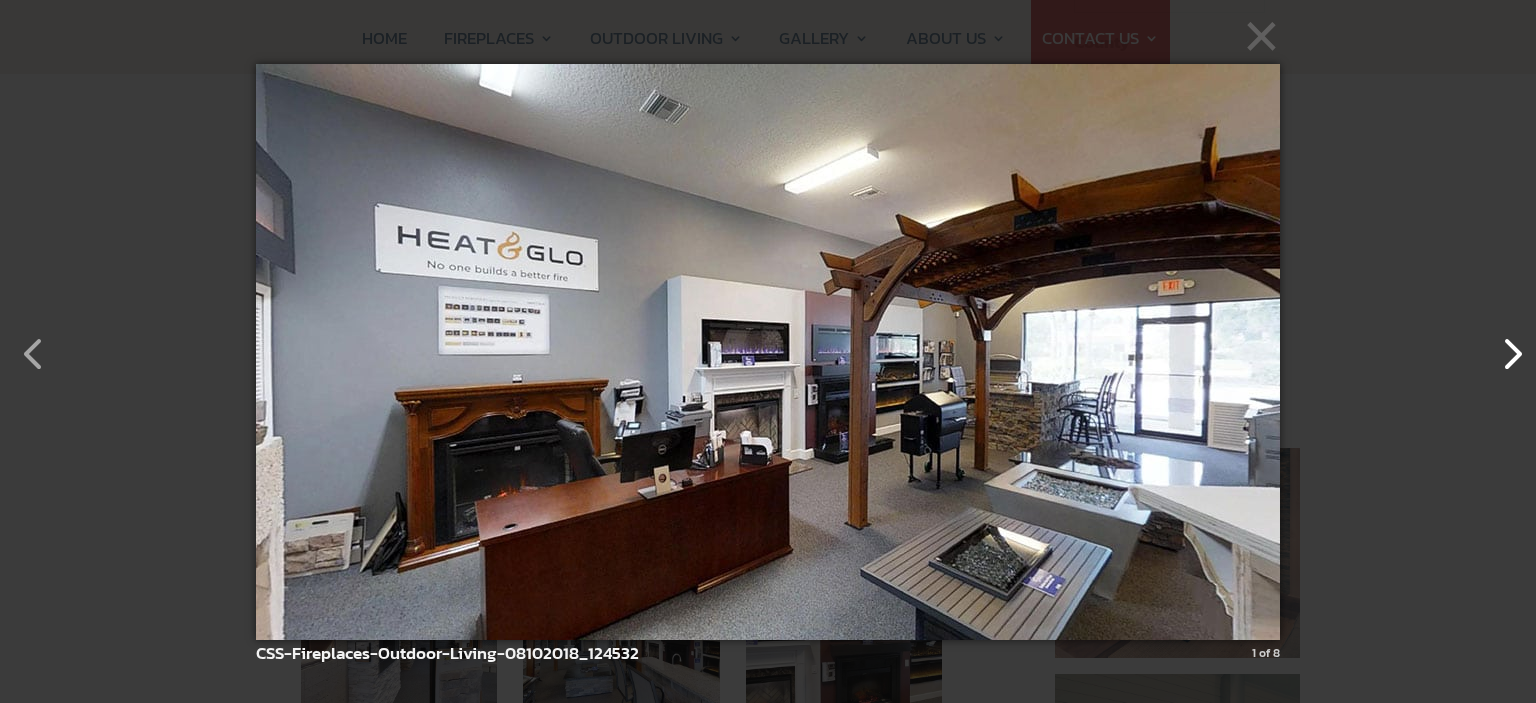 click at bounding box center [1502, 344] 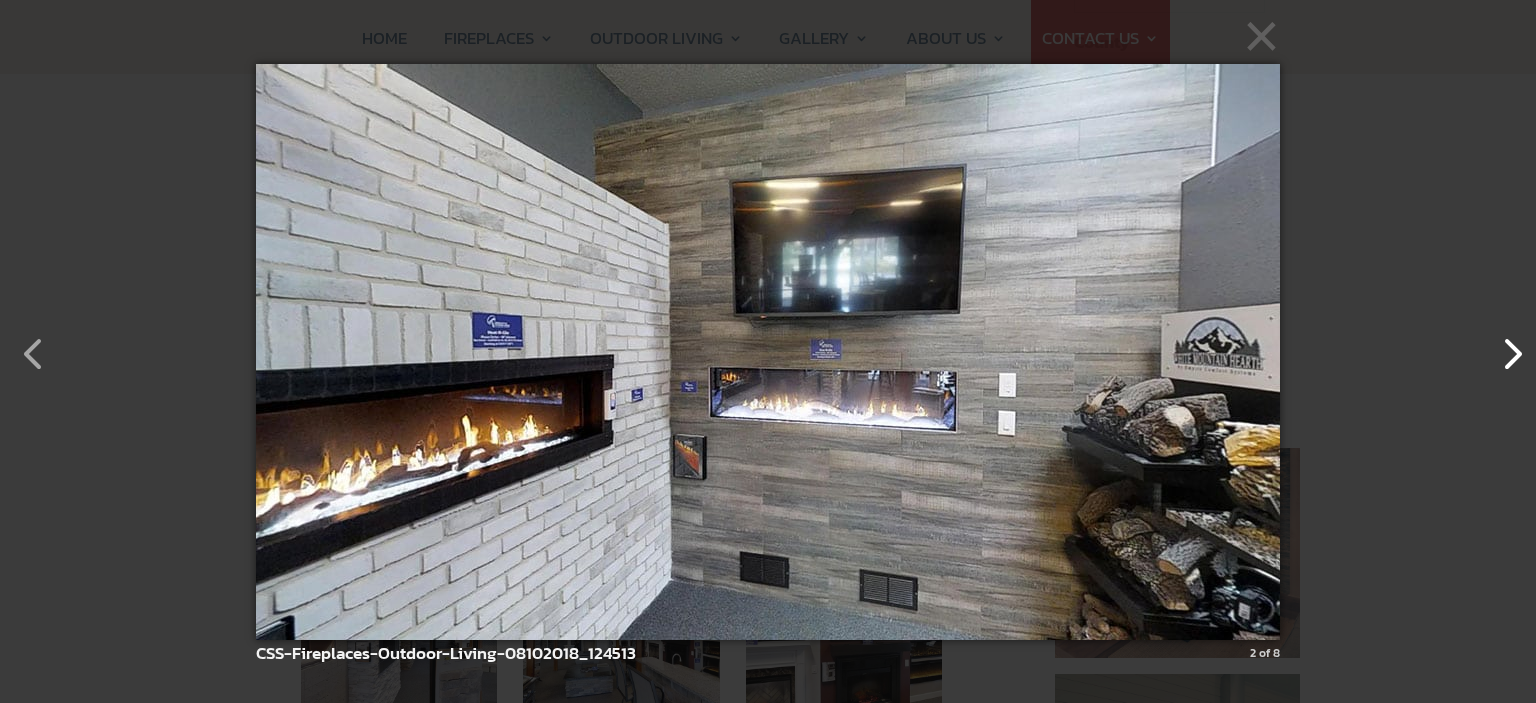click at bounding box center [1502, 344] 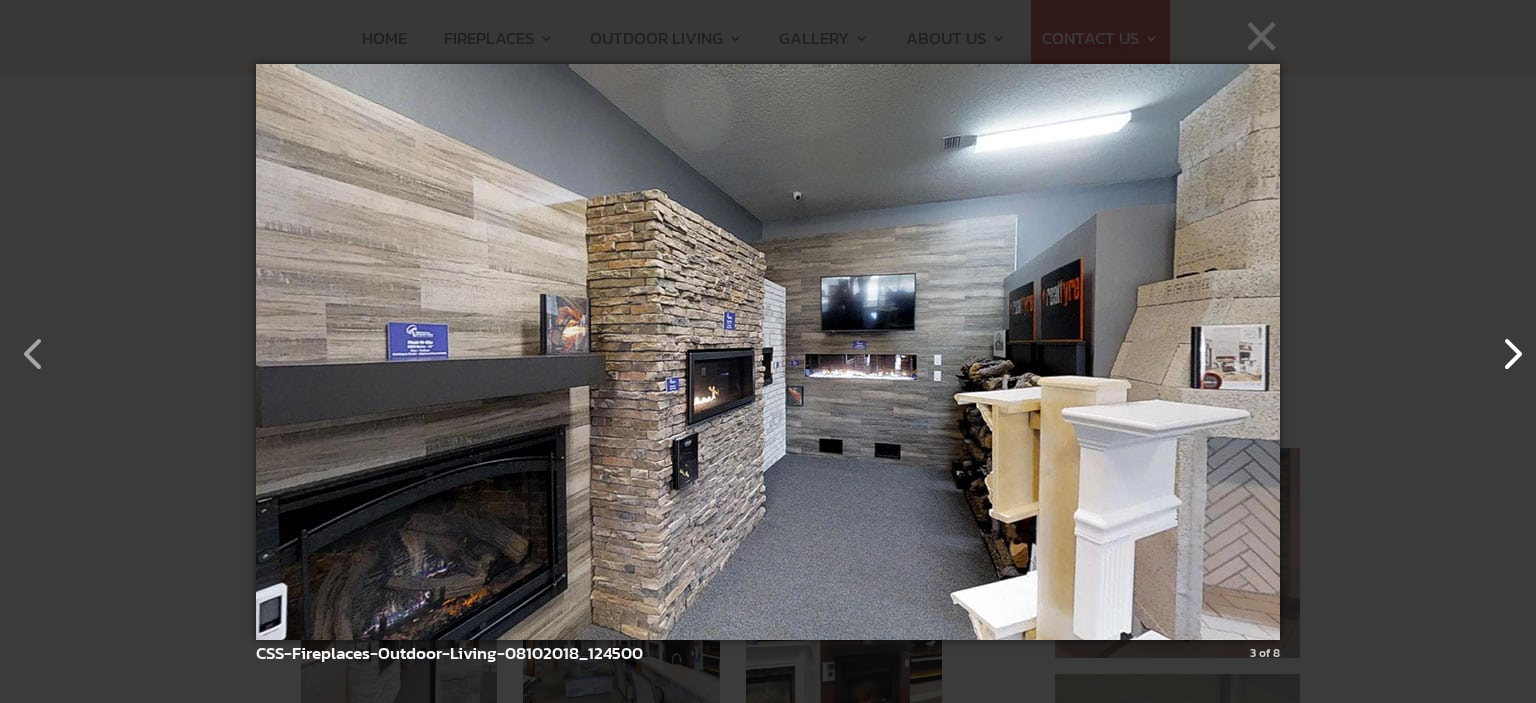 click at bounding box center [1502, 344] 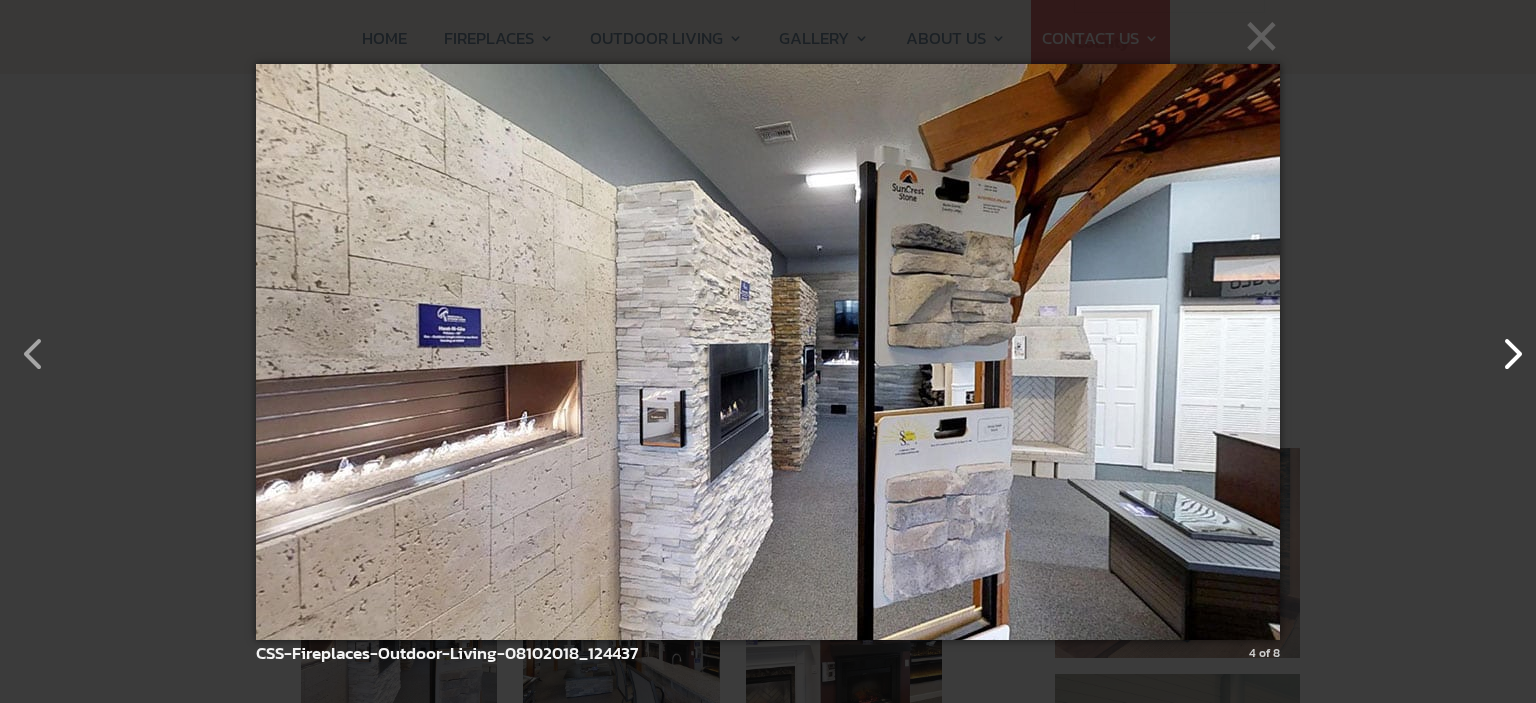 click at bounding box center [1502, 344] 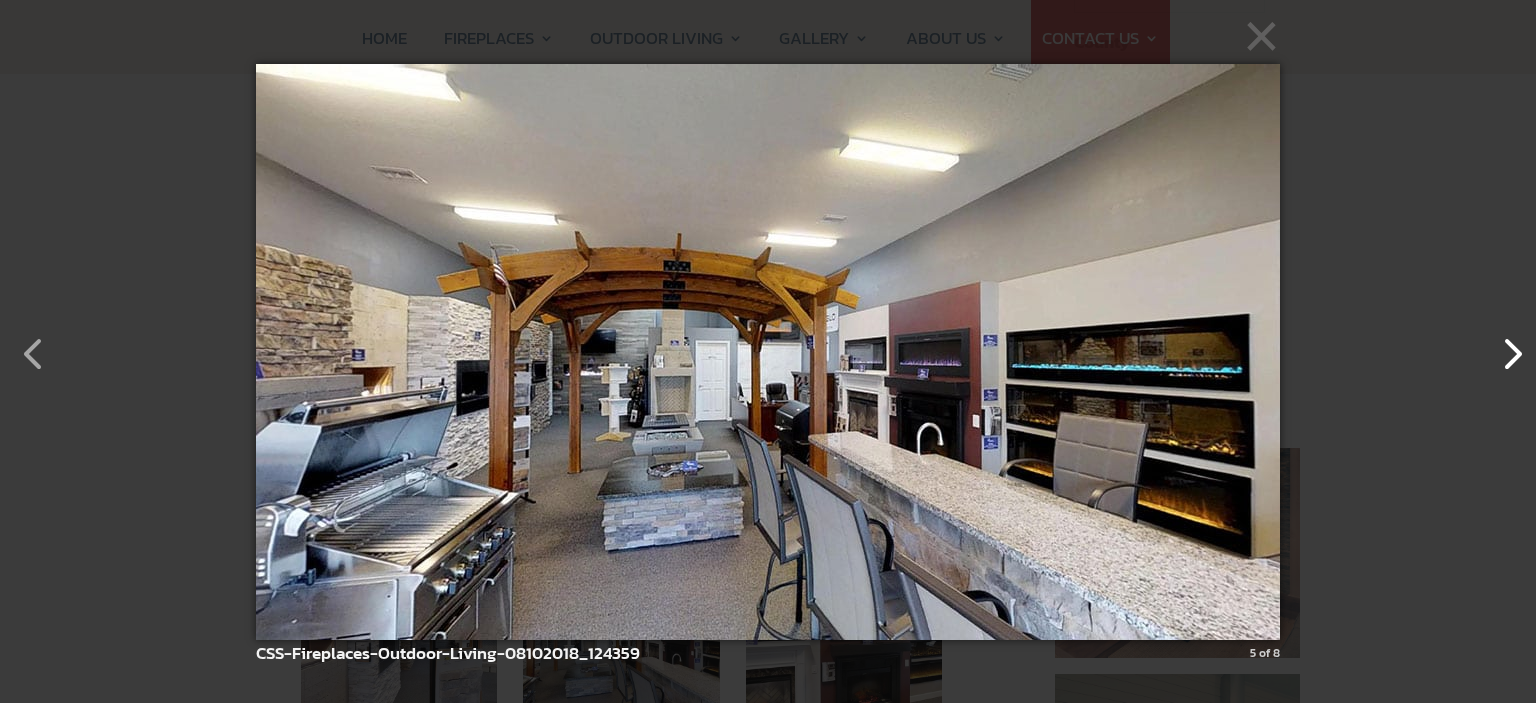 click at bounding box center [1502, 344] 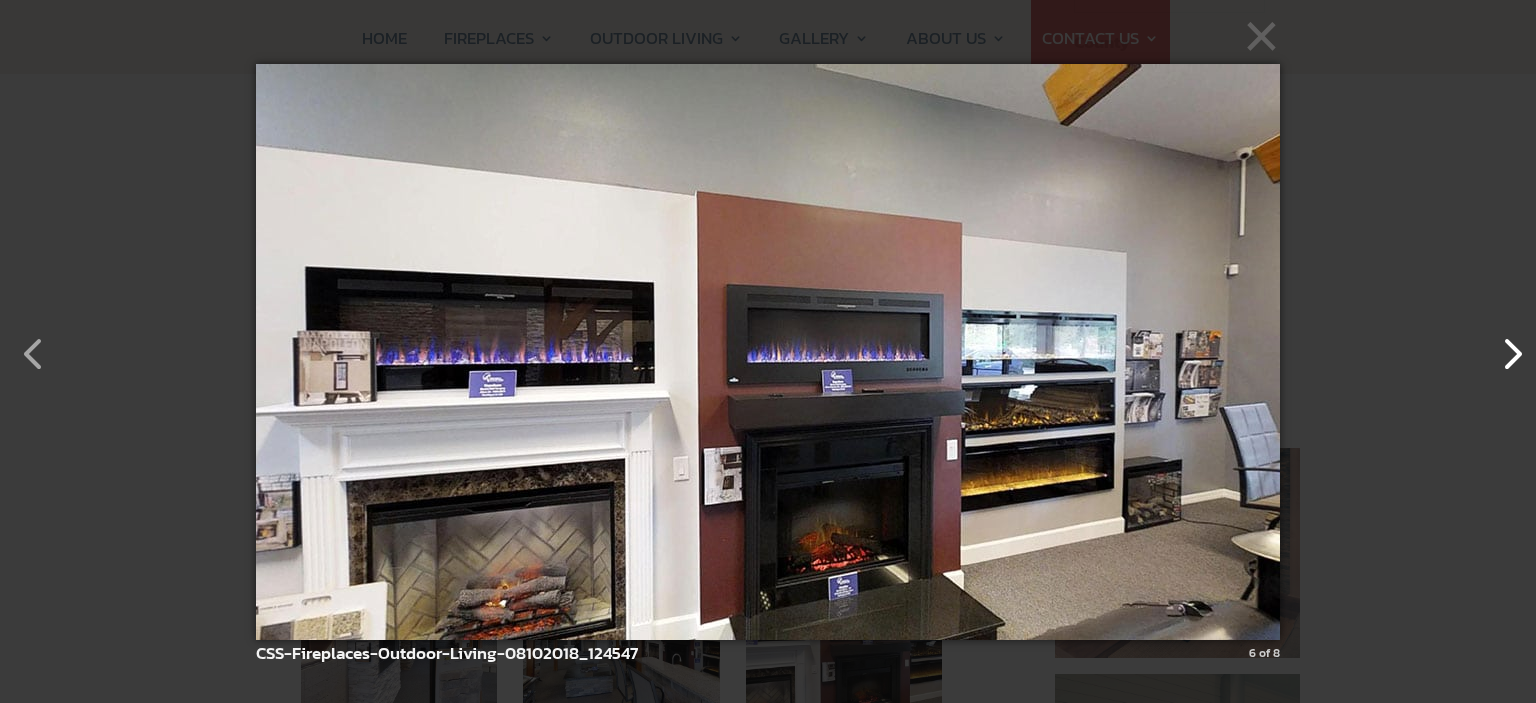 click at bounding box center [1502, 344] 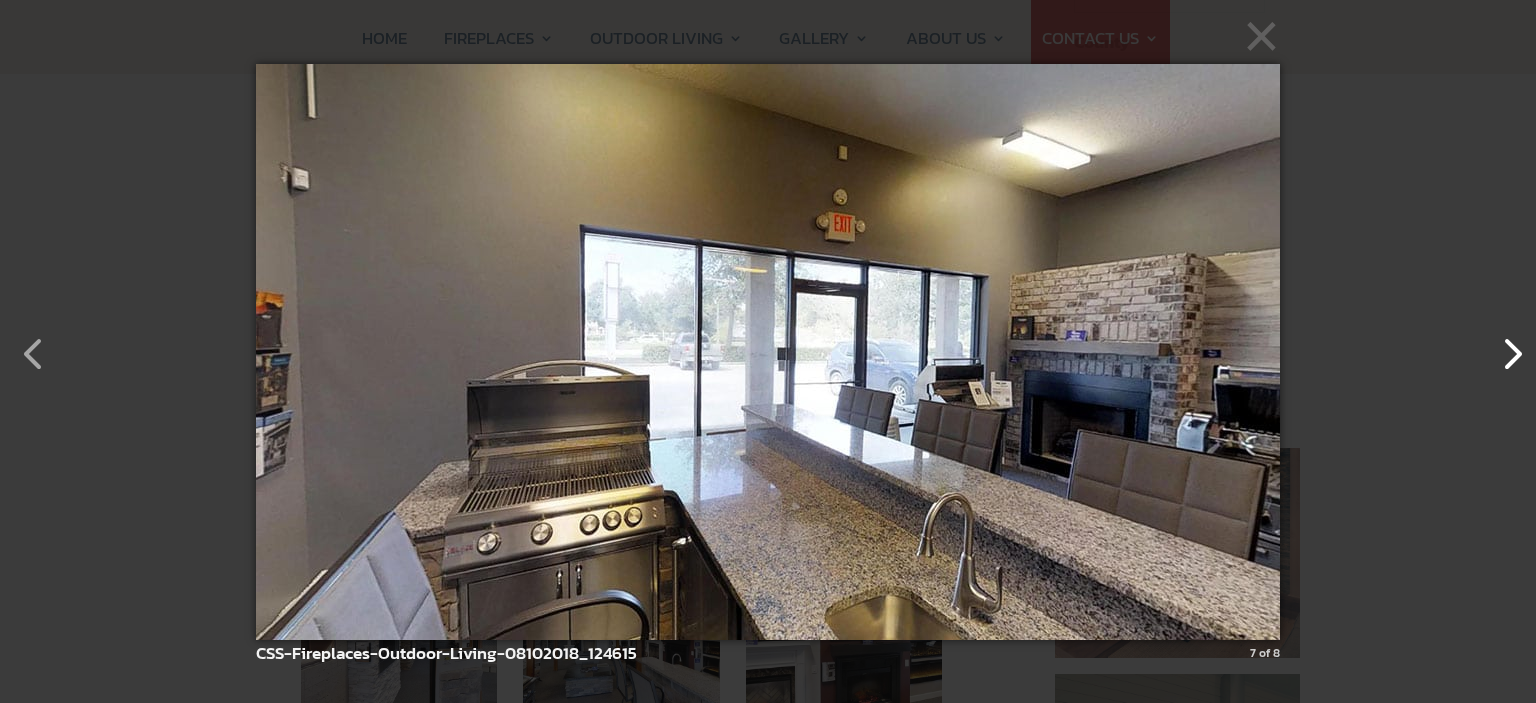 click at bounding box center [1502, 344] 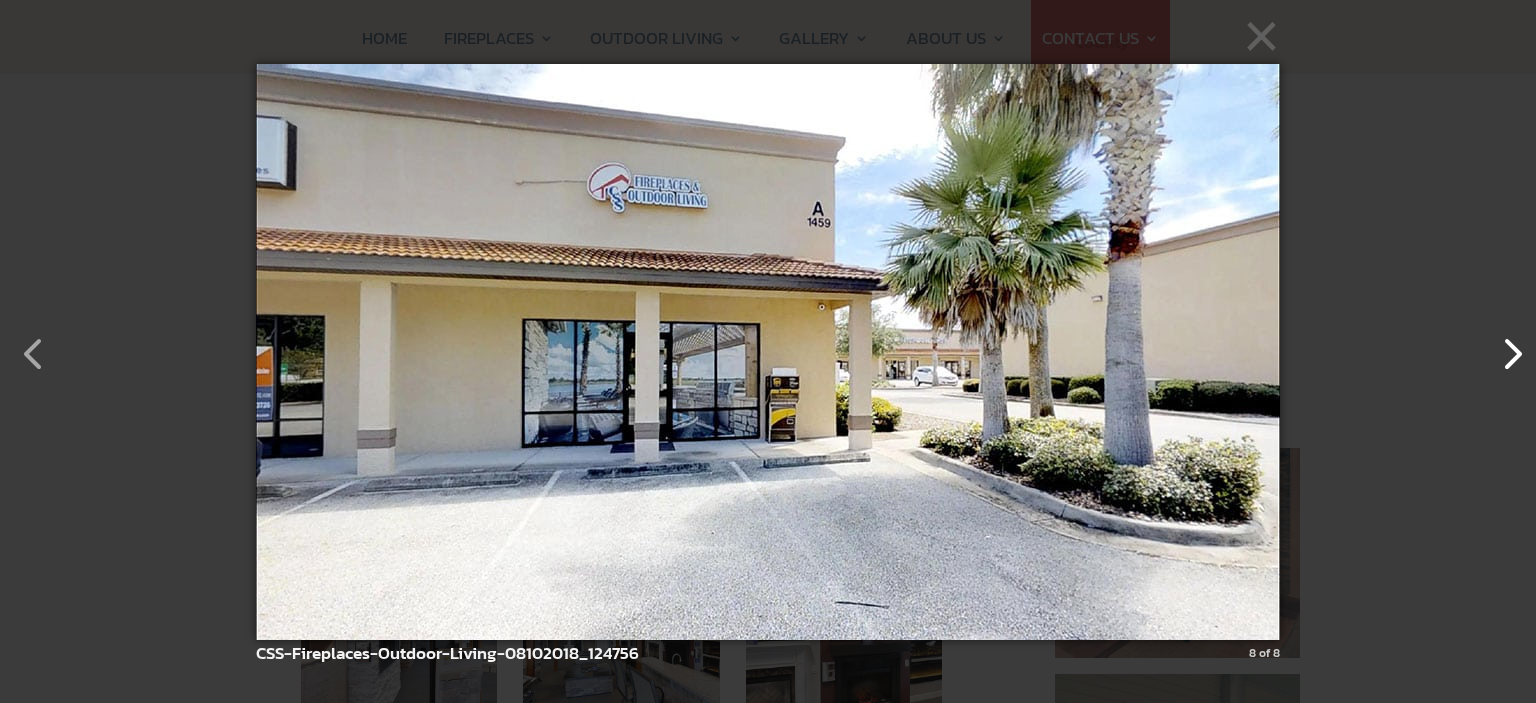click at bounding box center [1502, 344] 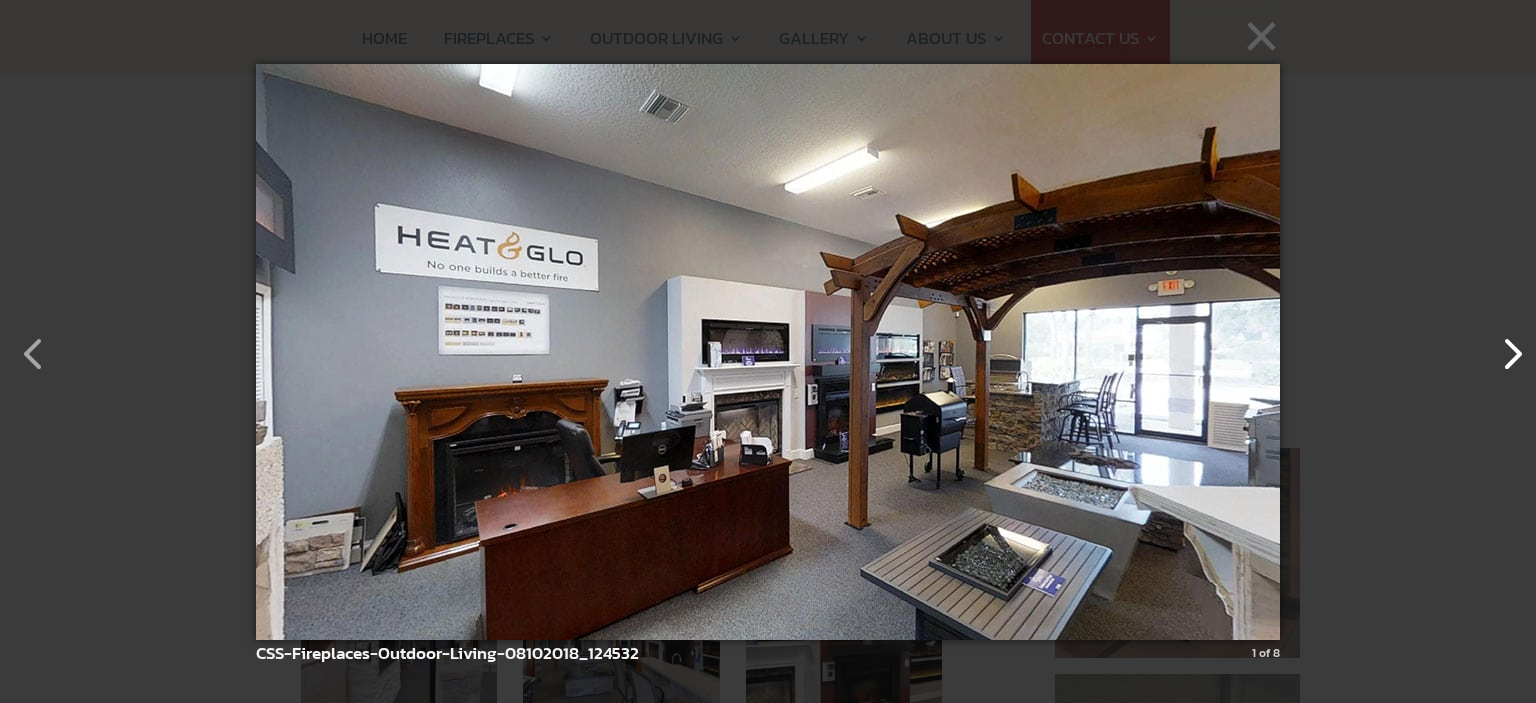 click at bounding box center (1502, 344) 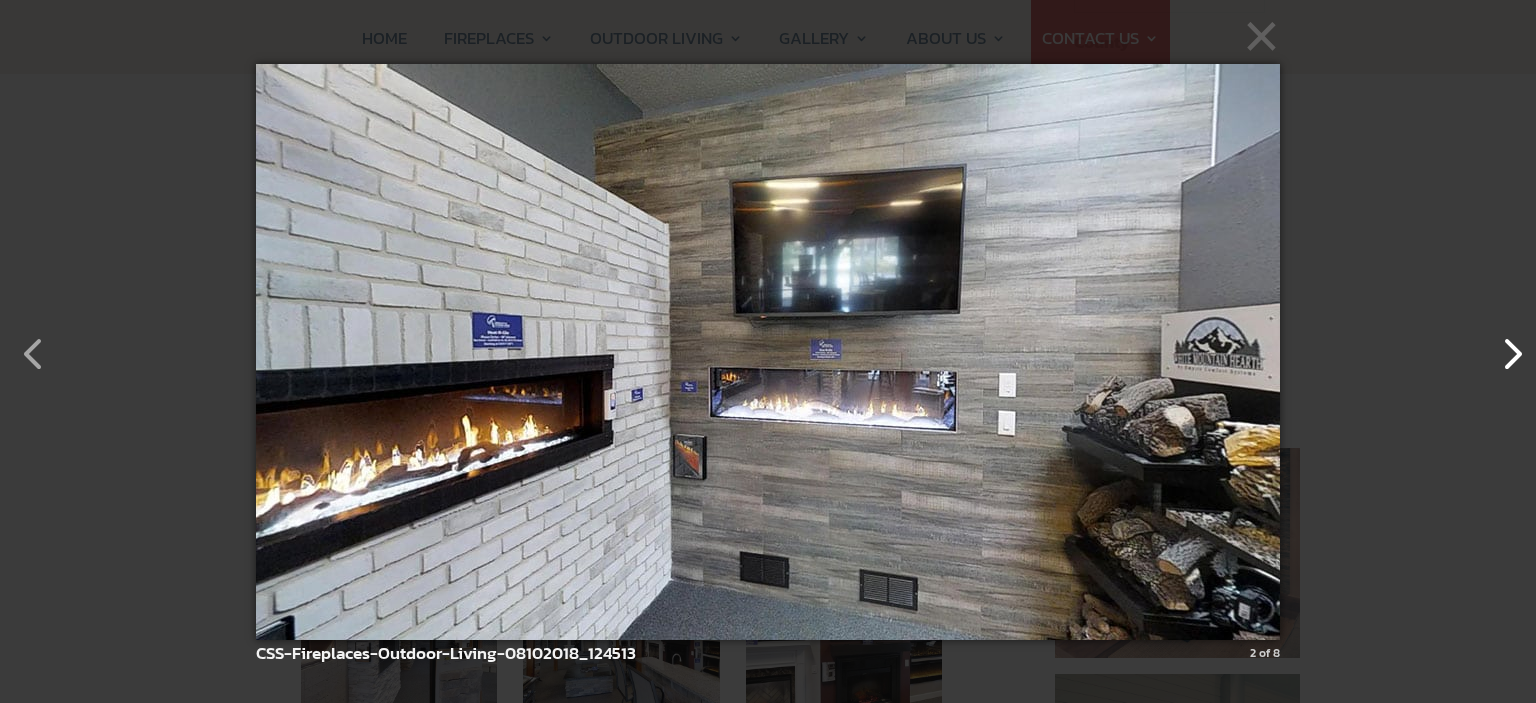 click at bounding box center [1502, 344] 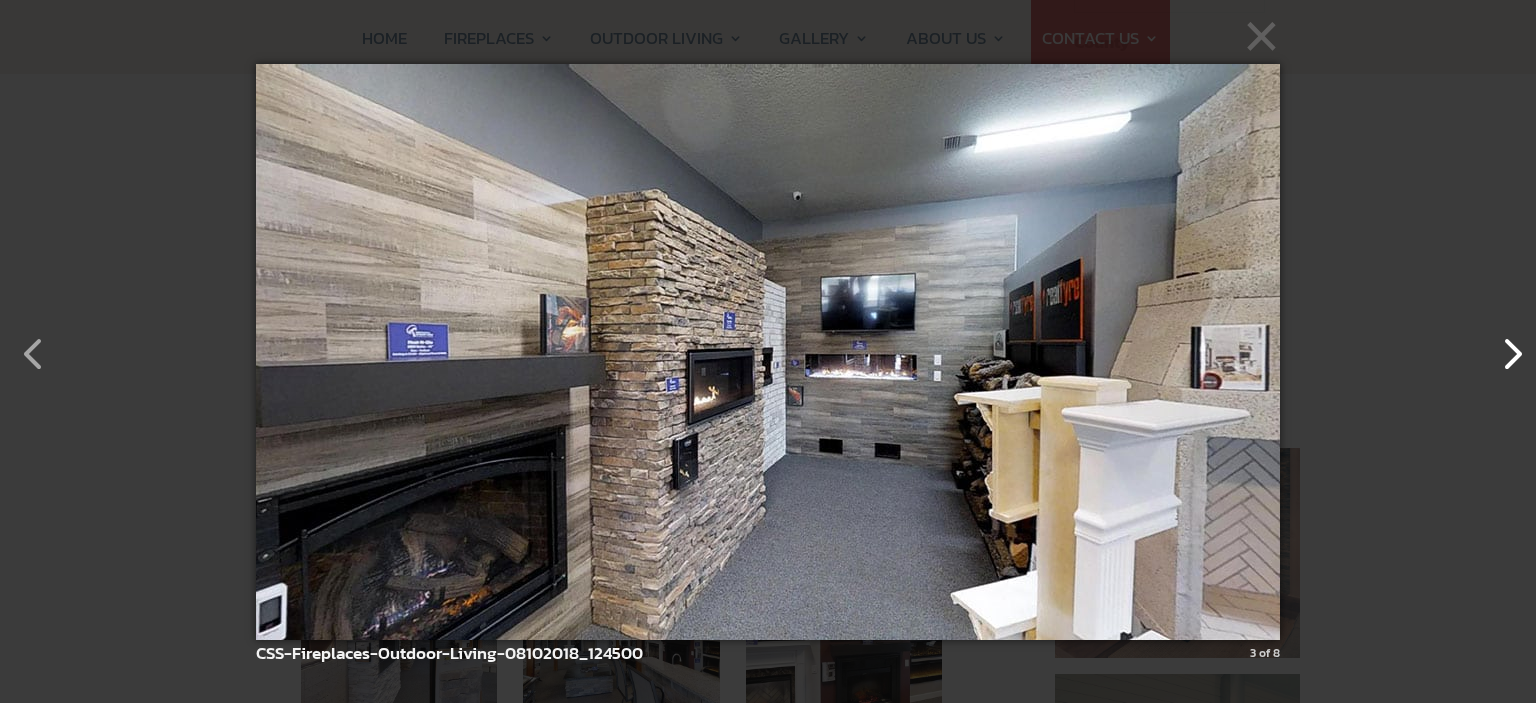 click at bounding box center [1502, 344] 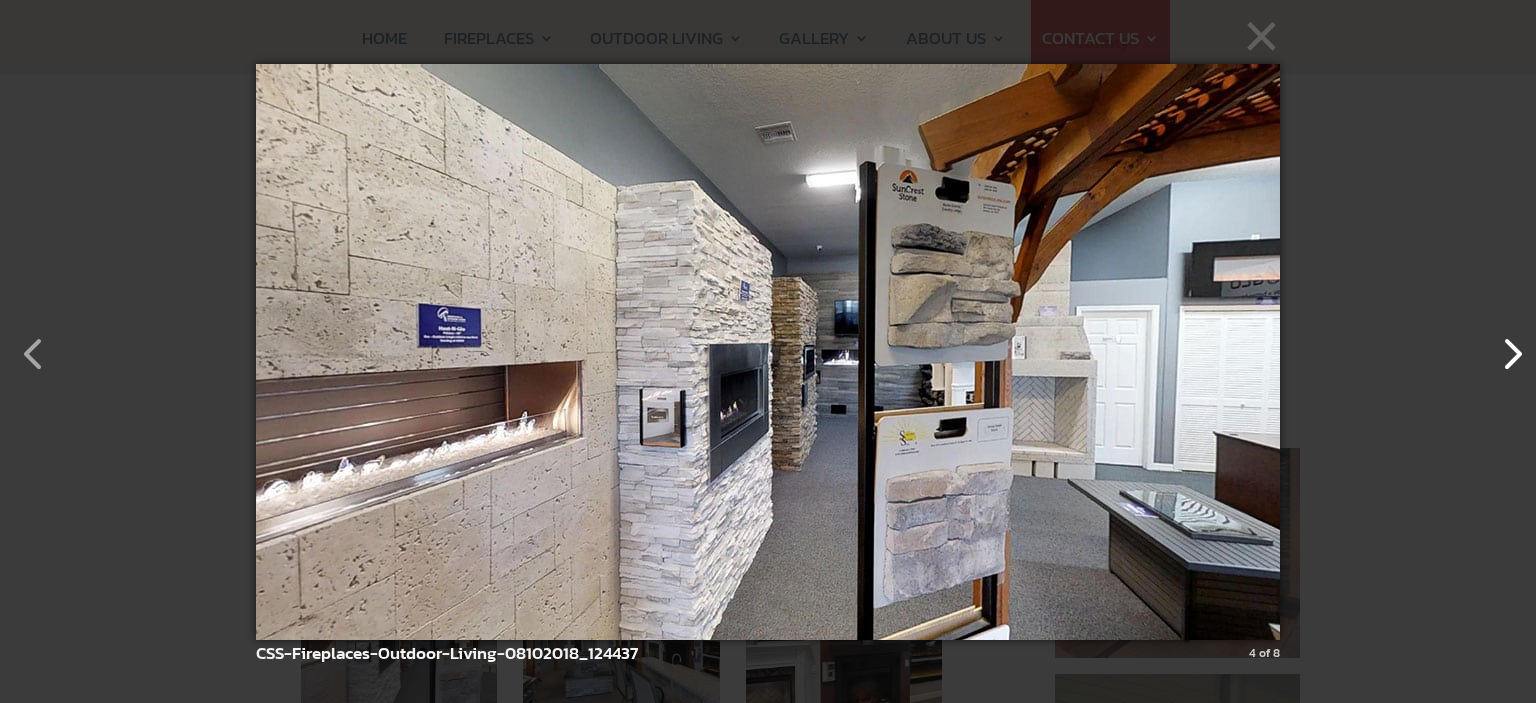 click at bounding box center (1502, 344) 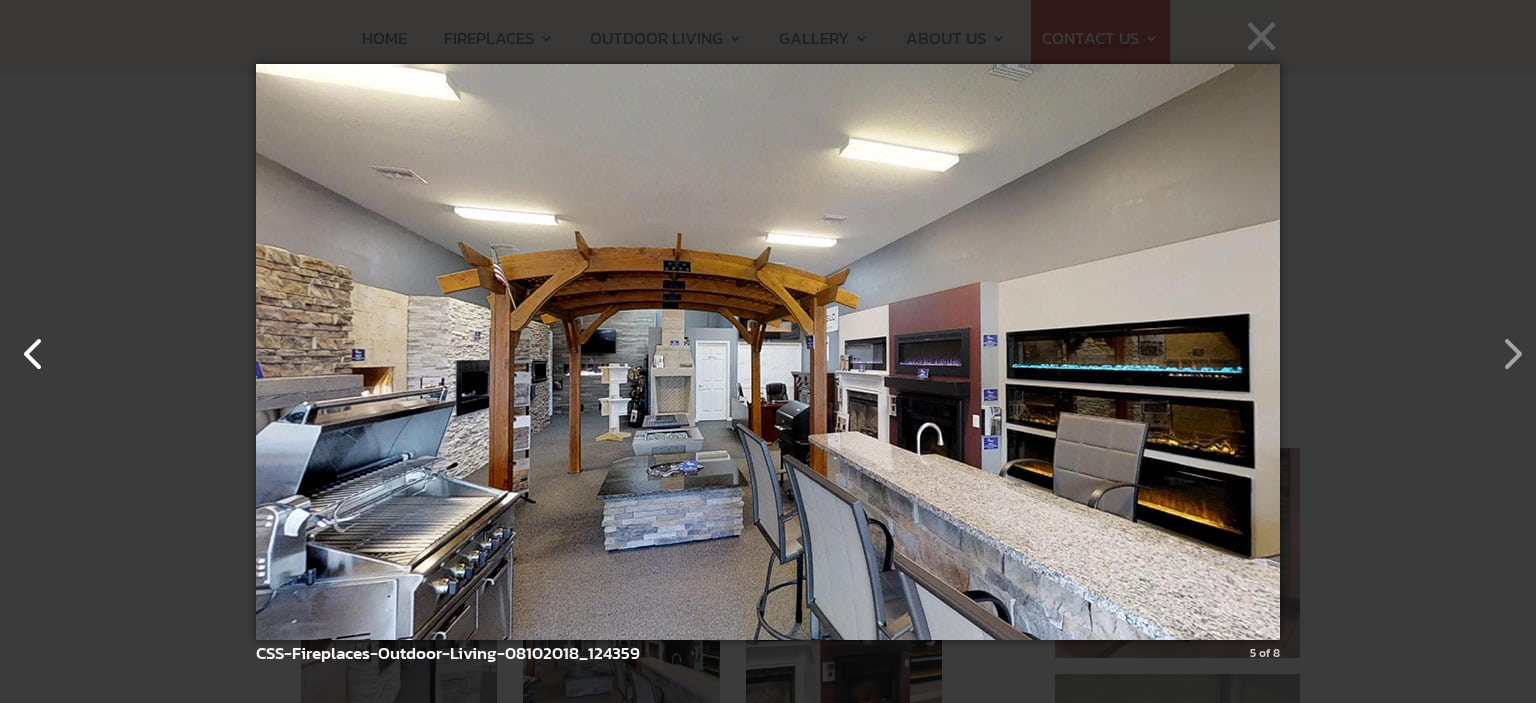 click at bounding box center (24, 344) 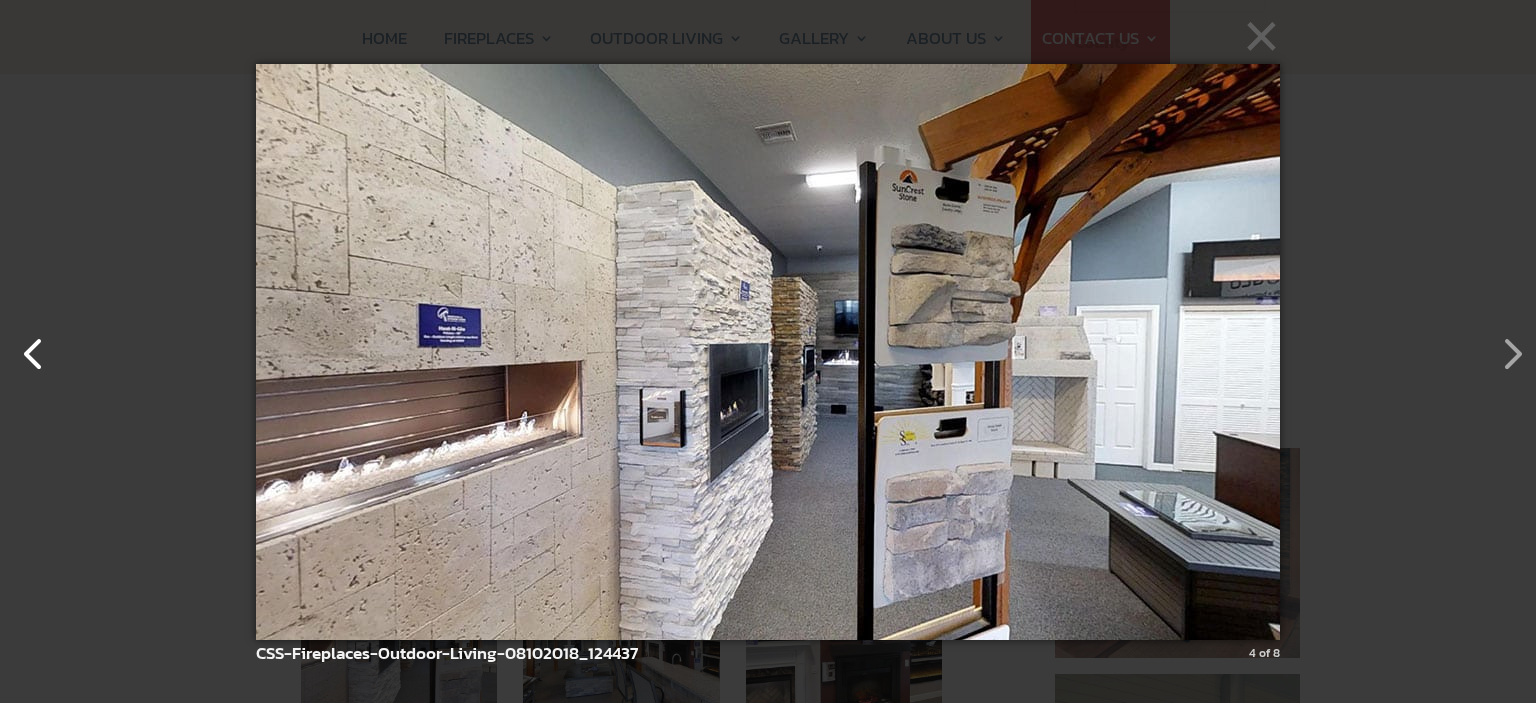 click at bounding box center (24, 344) 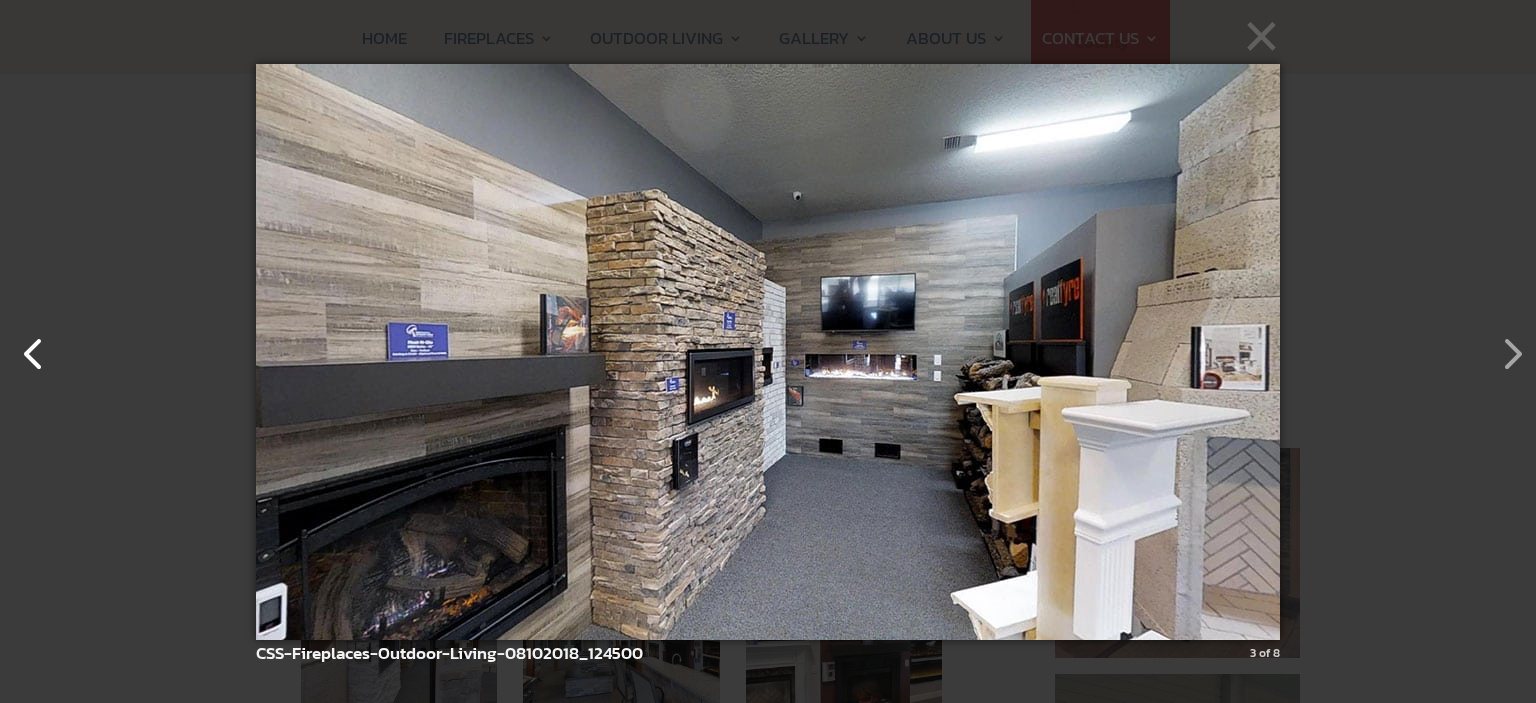 click at bounding box center [24, 344] 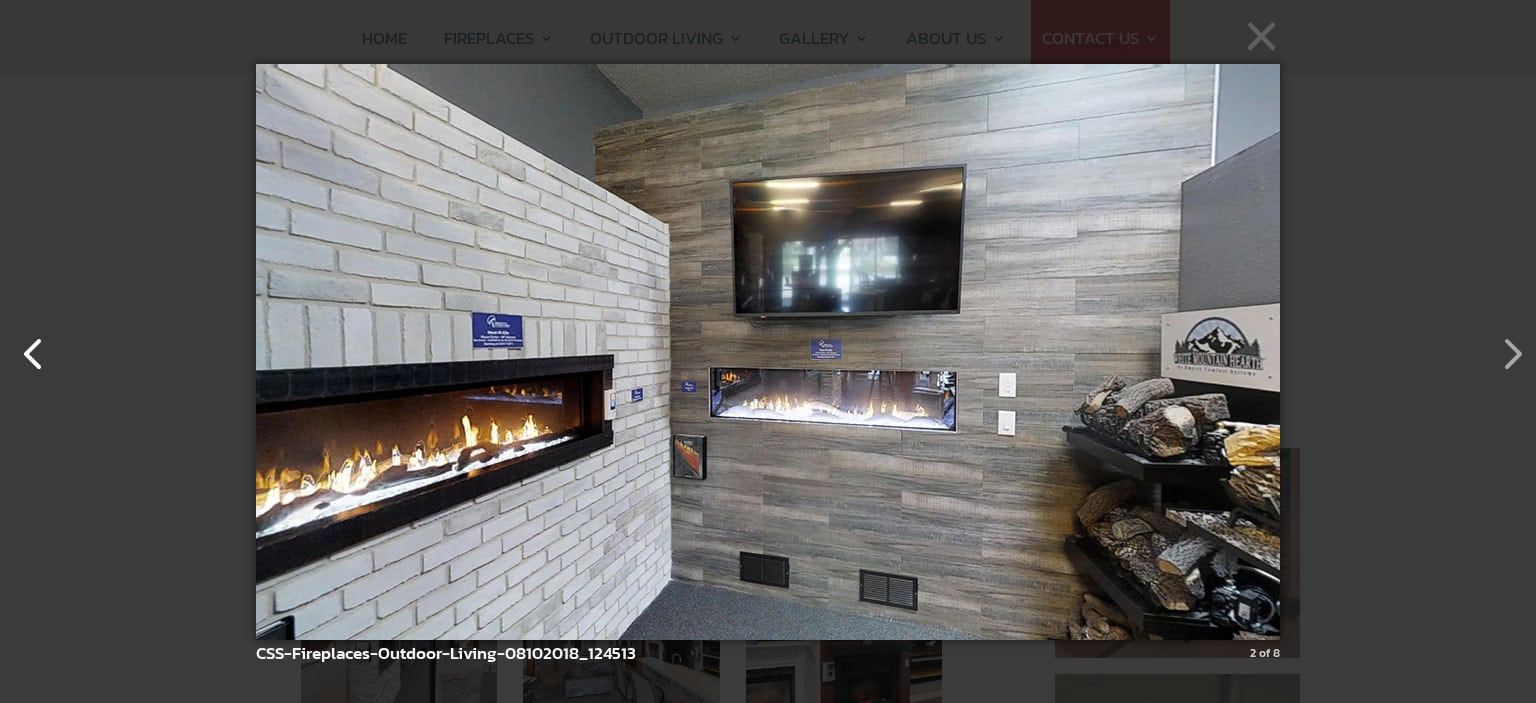 click at bounding box center [24, 344] 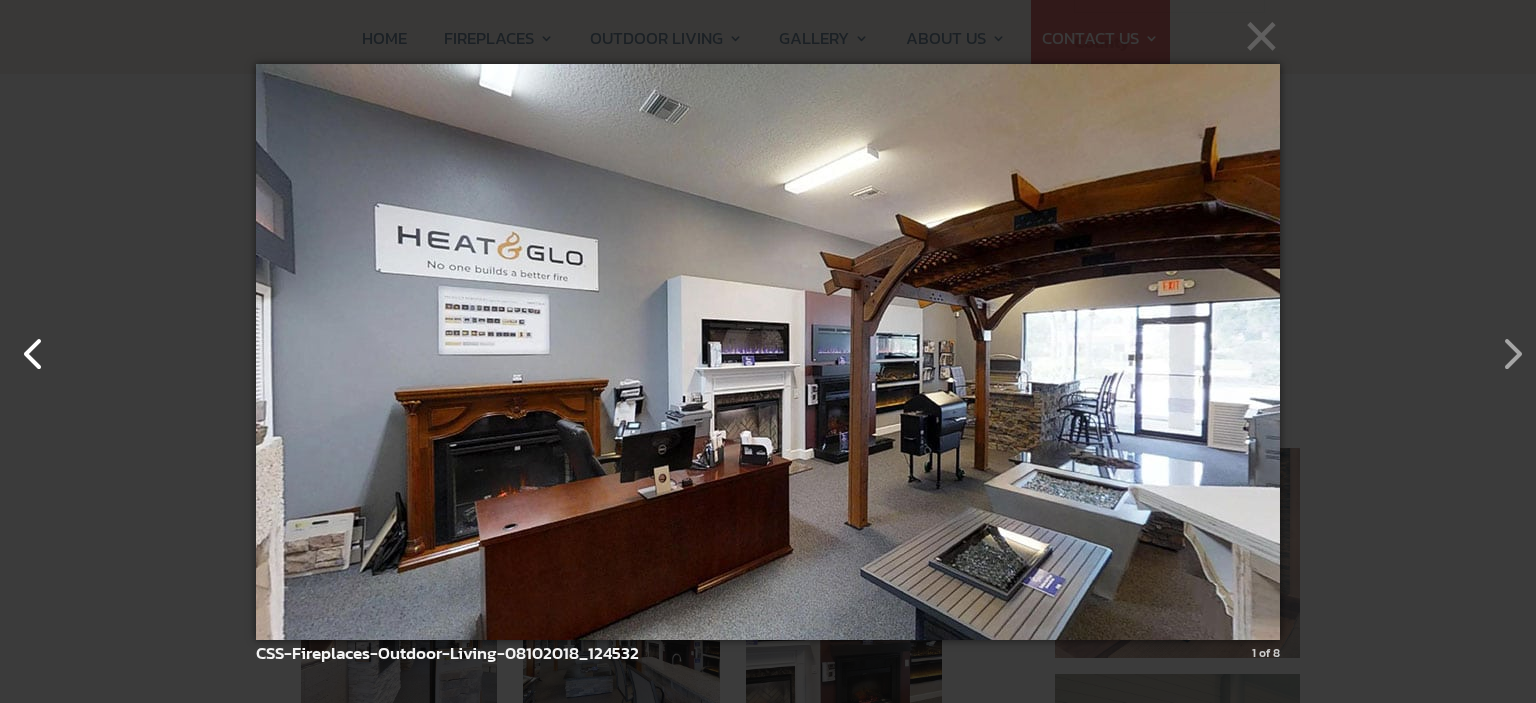 click at bounding box center [24, 344] 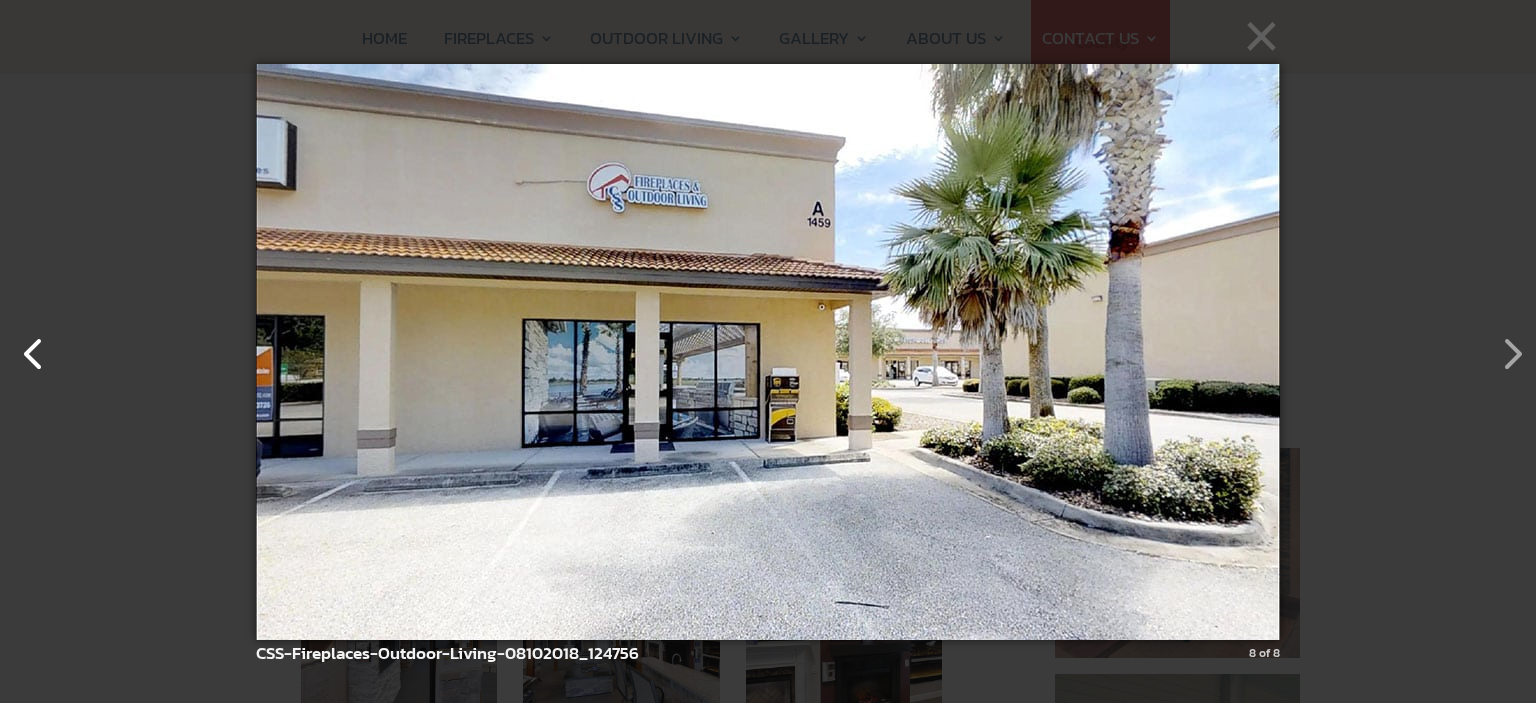 click at bounding box center (24, 344) 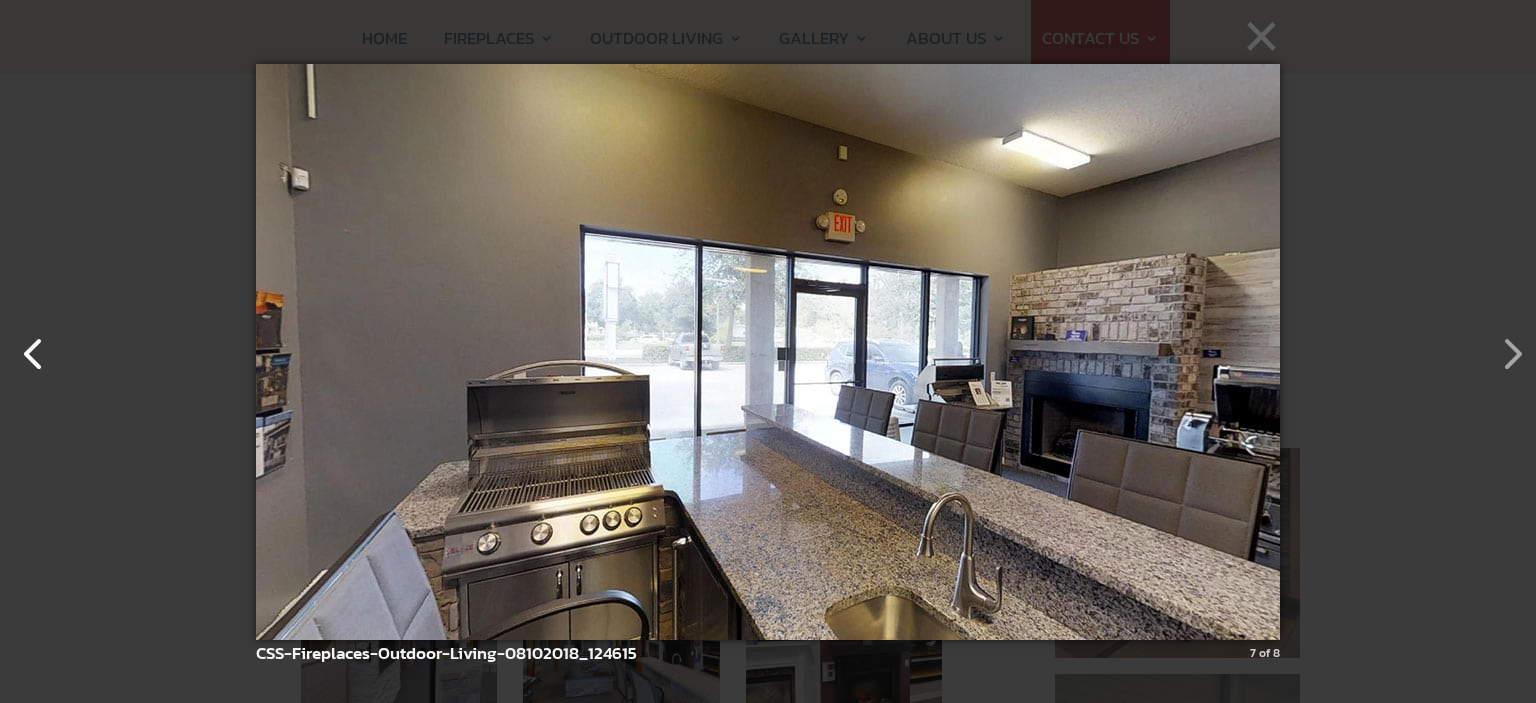 click at bounding box center (24, 344) 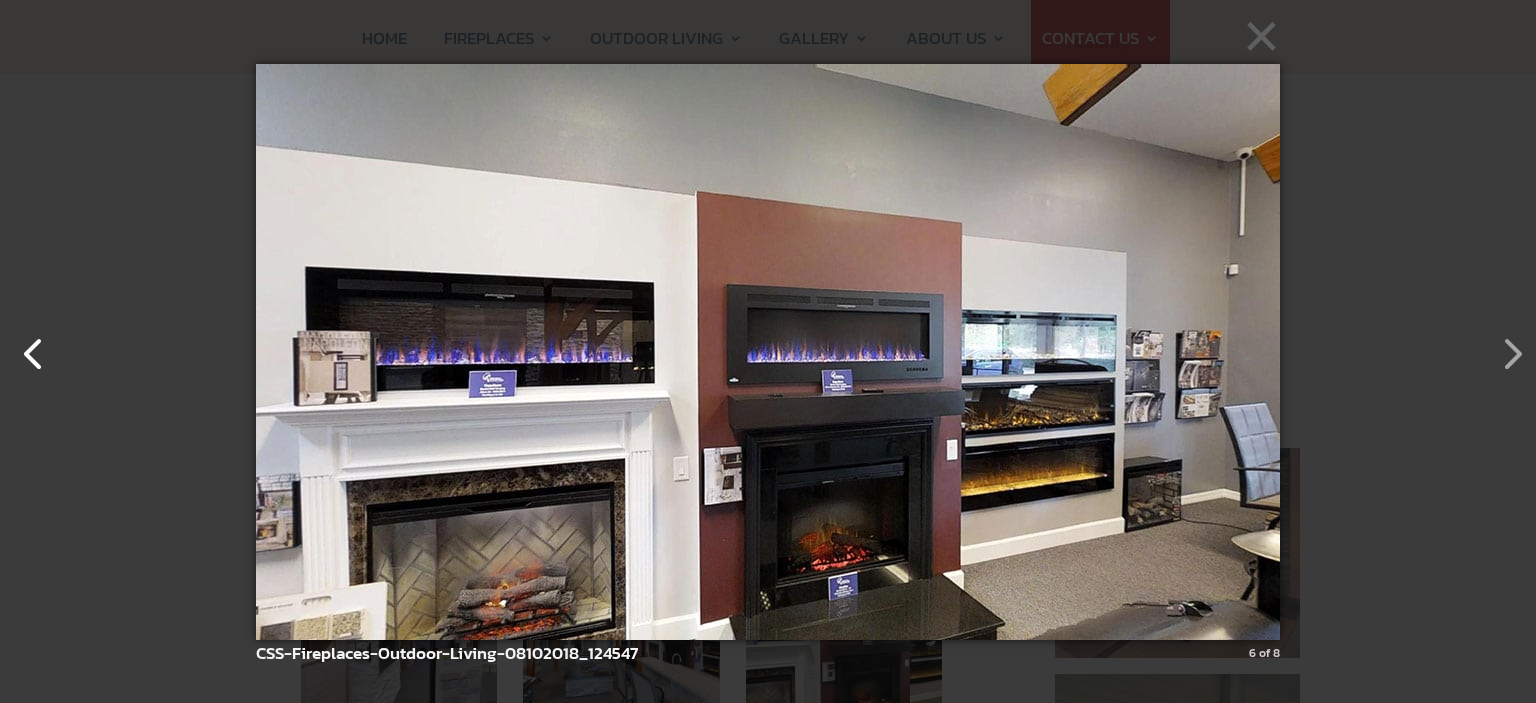 click at bounding box center [24, 344] 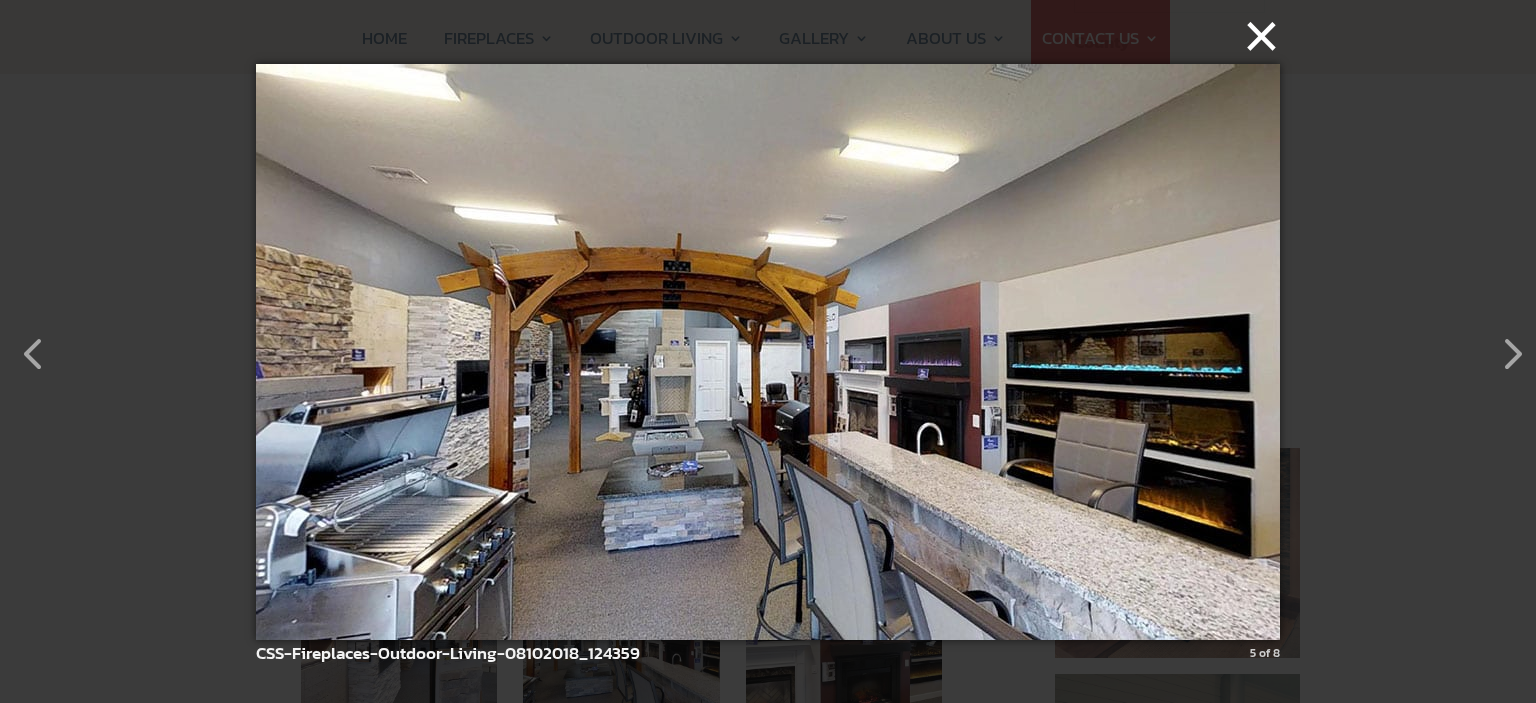 click on "×" at bounding box center (774, 36) 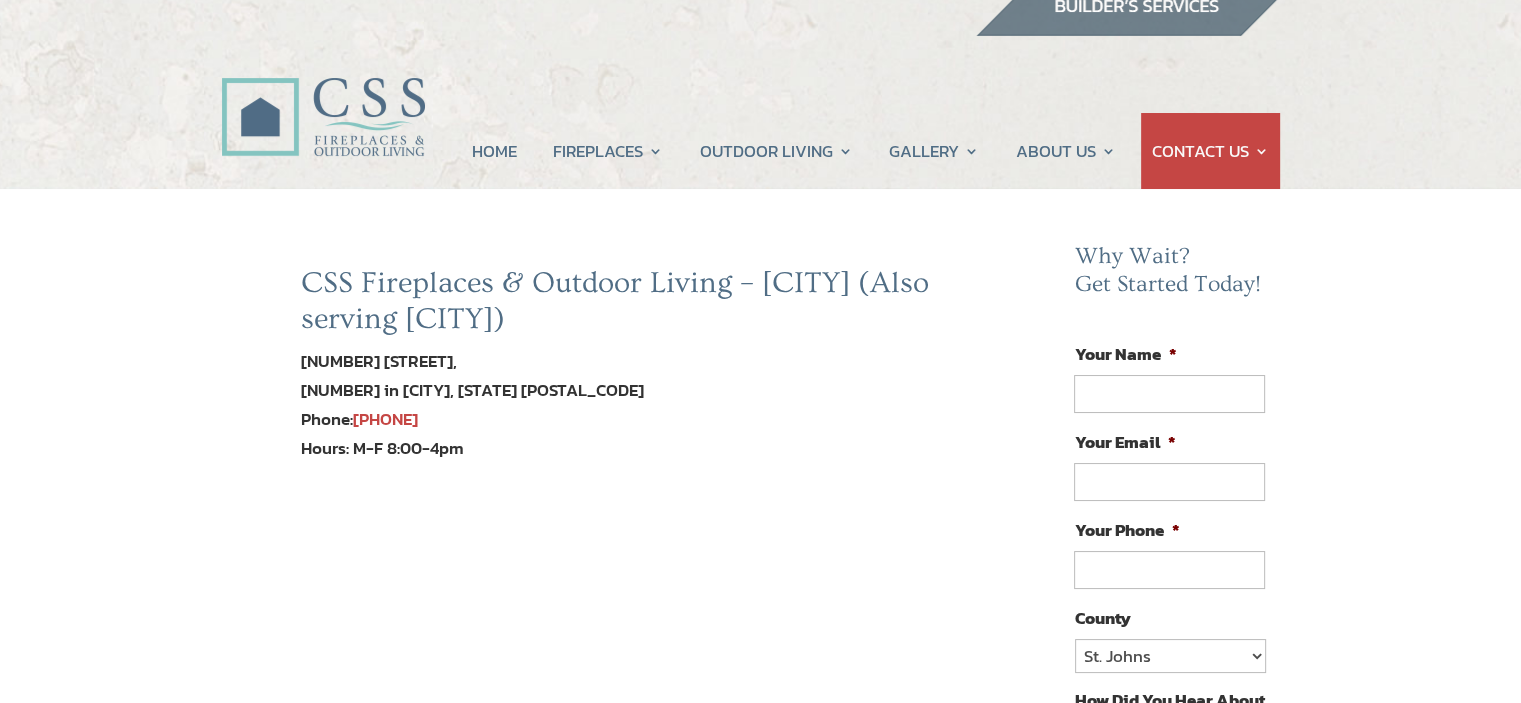 scroll, scrollTop: 0, scrollLeft: 0, axis: both 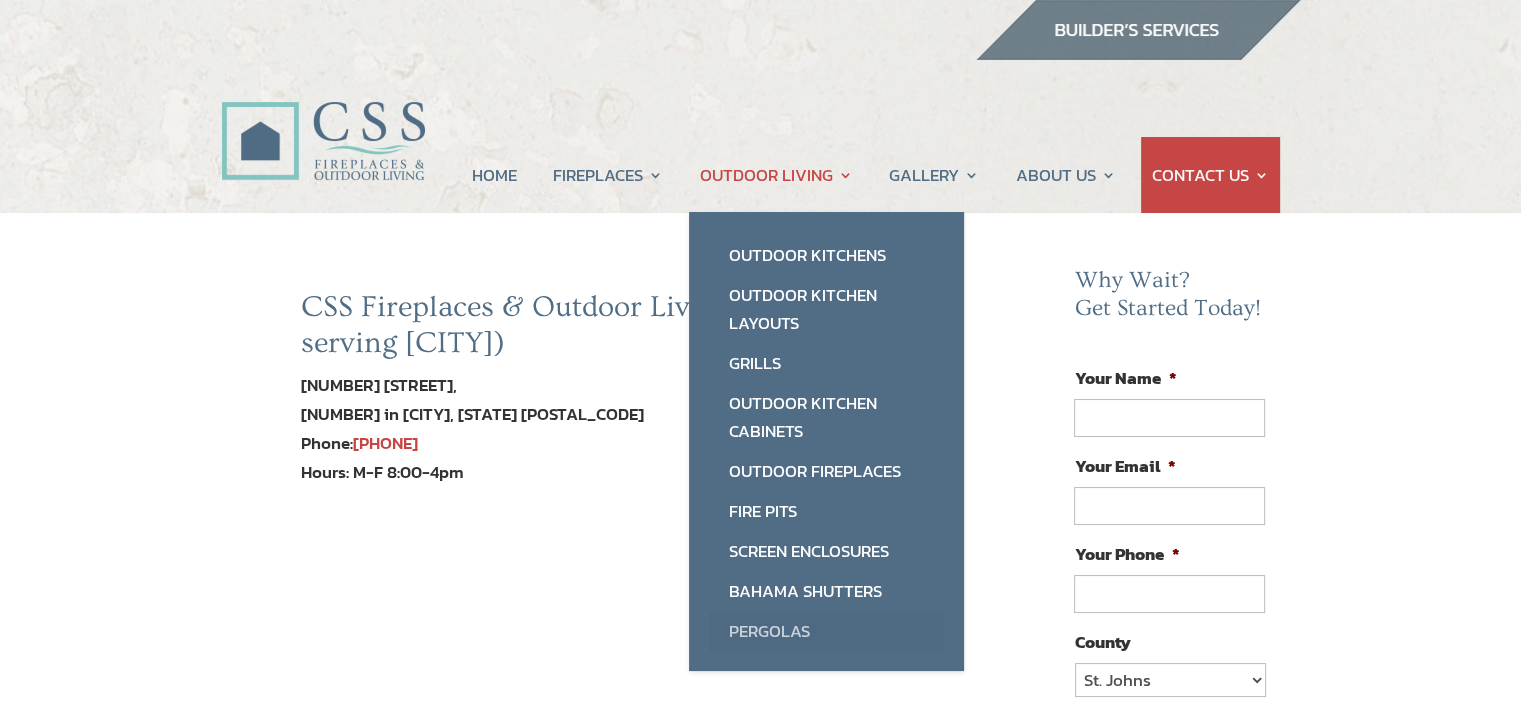 click on "Pergolas" at bounding box center [826, 631] 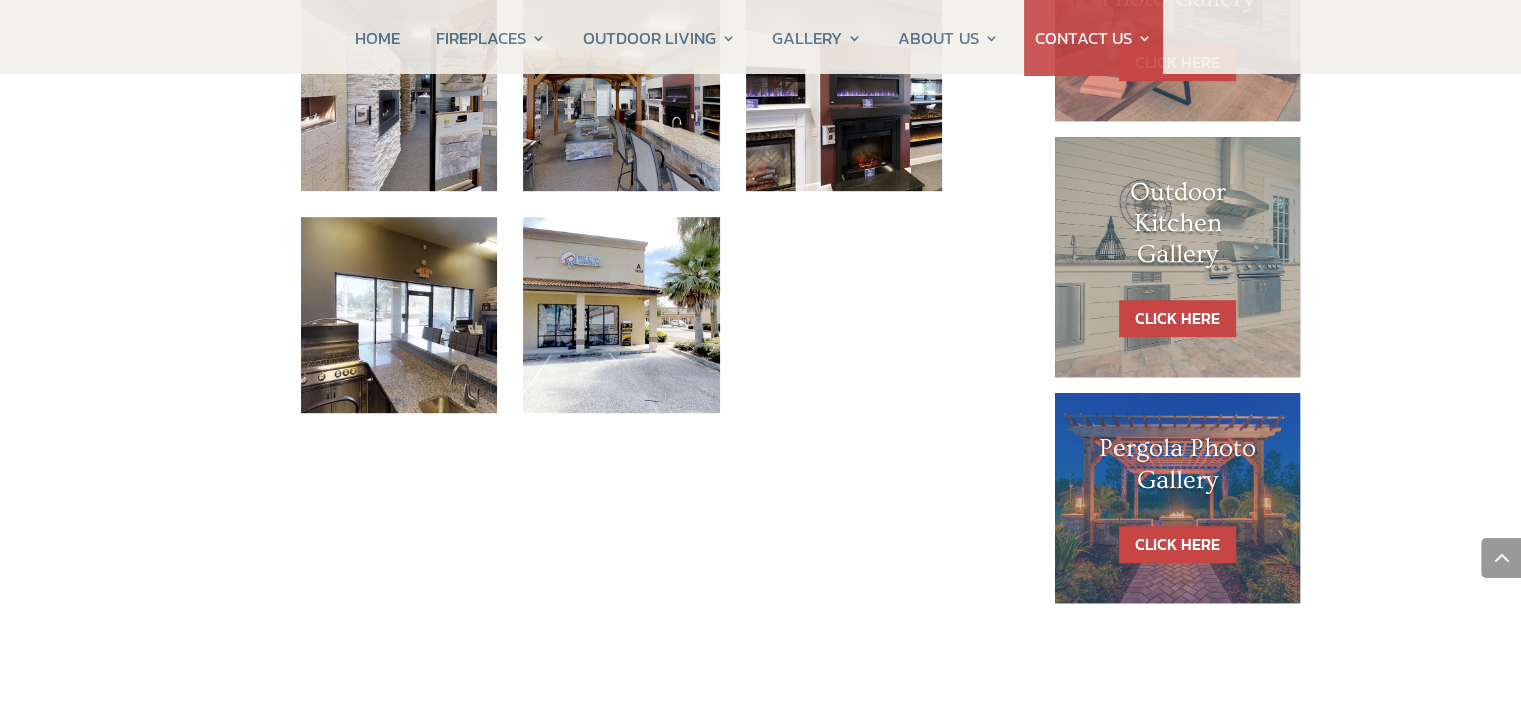 scroll, scrollTop: 1237, scrollLeft: 0, axis: vertical 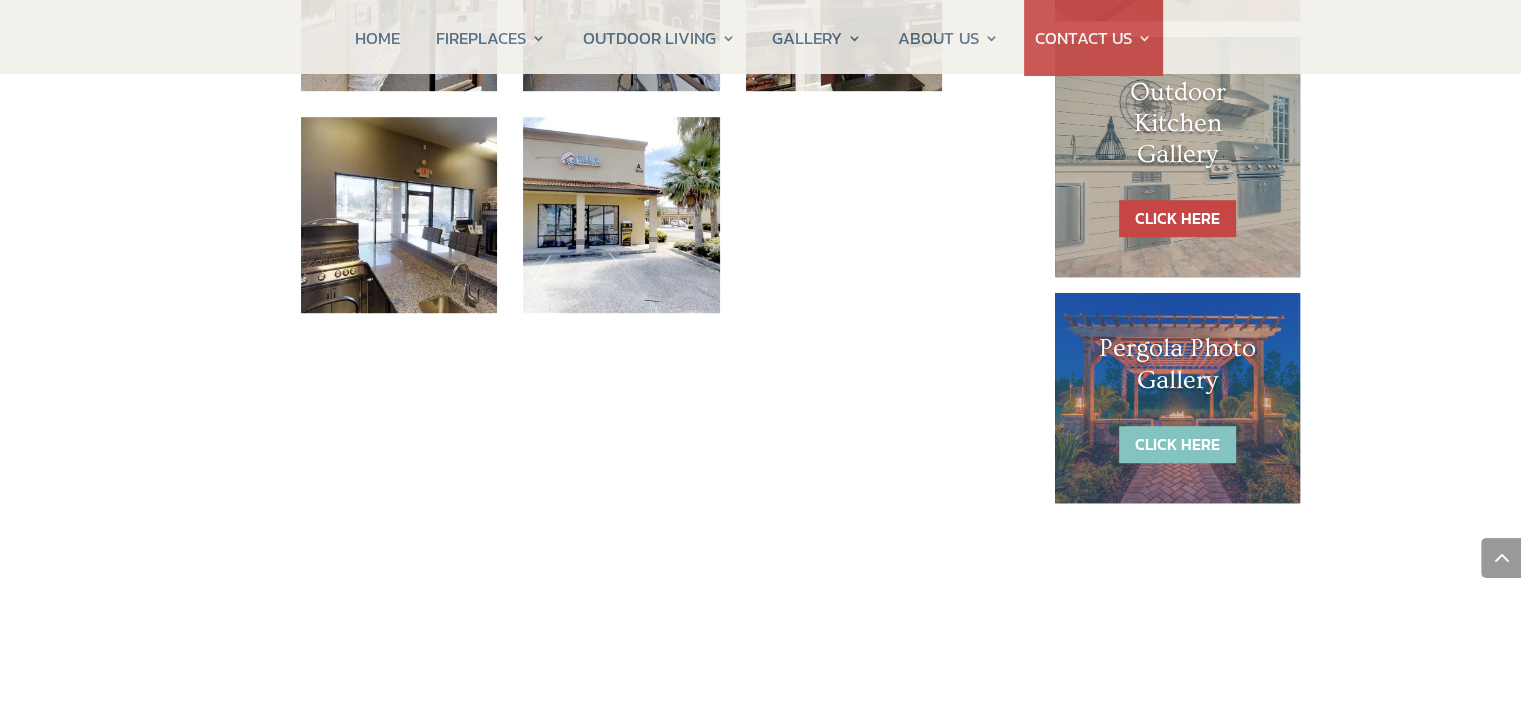click on "CLICK HERE" at bounding box center [1177, 444] 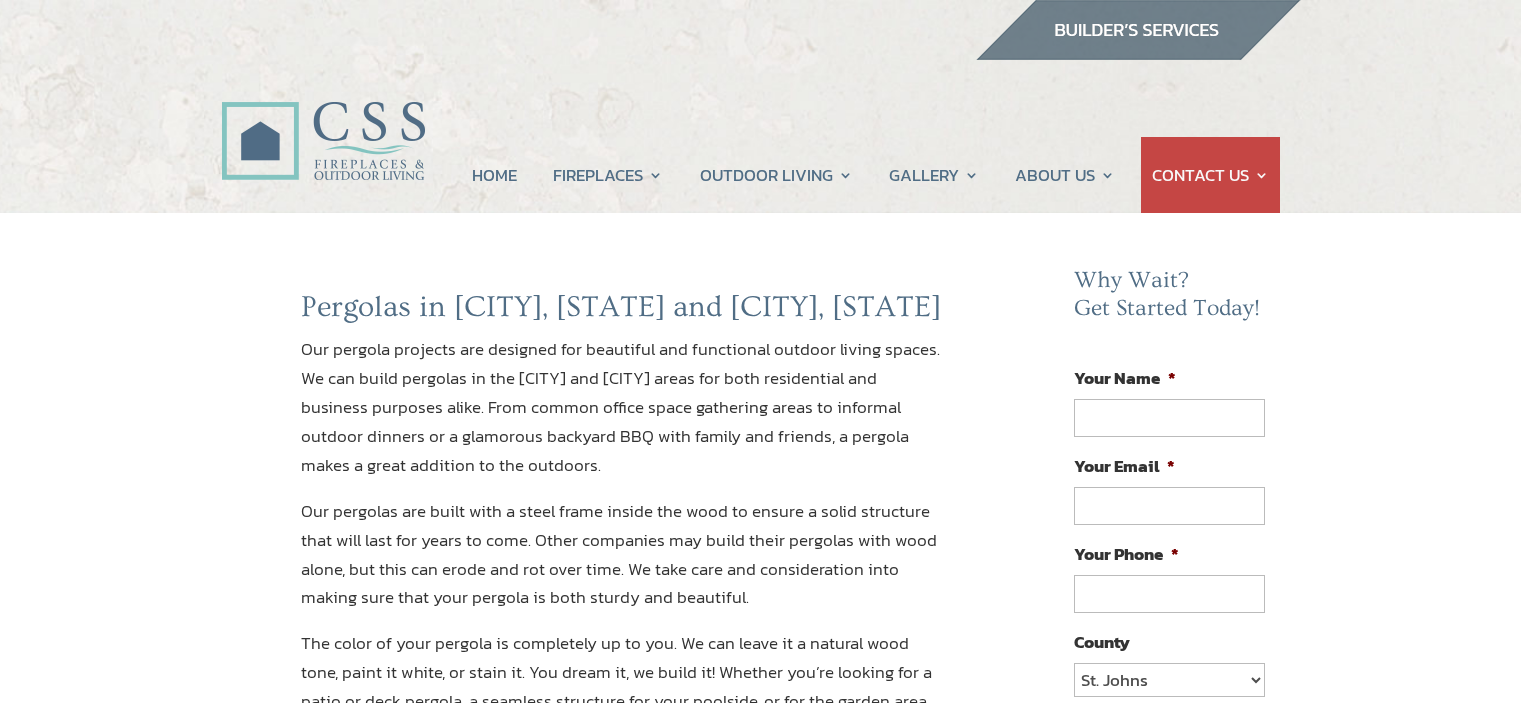 scroll, scrollTop: 0, scrollLeft: 0, axis: both 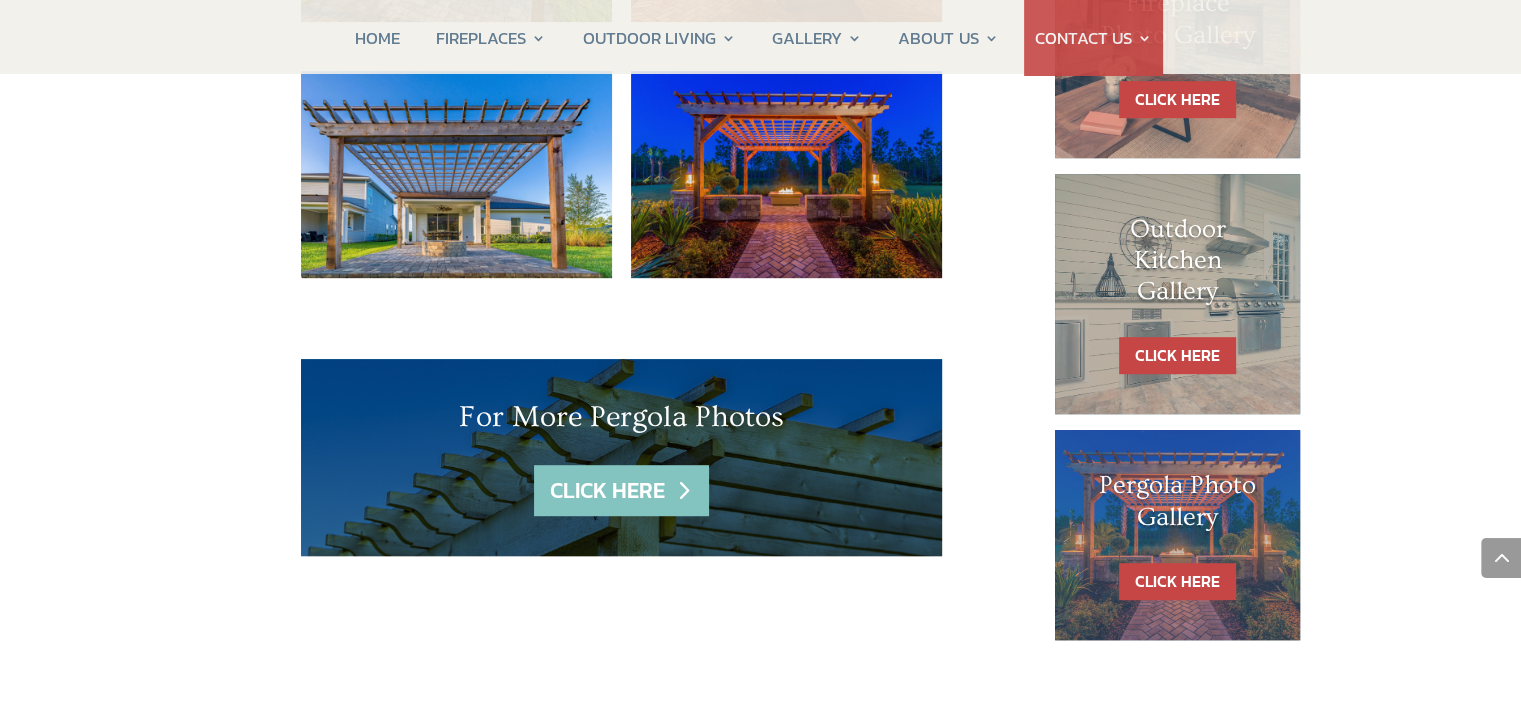 click on "CLICK HERE" at bounding box center (621, 490) 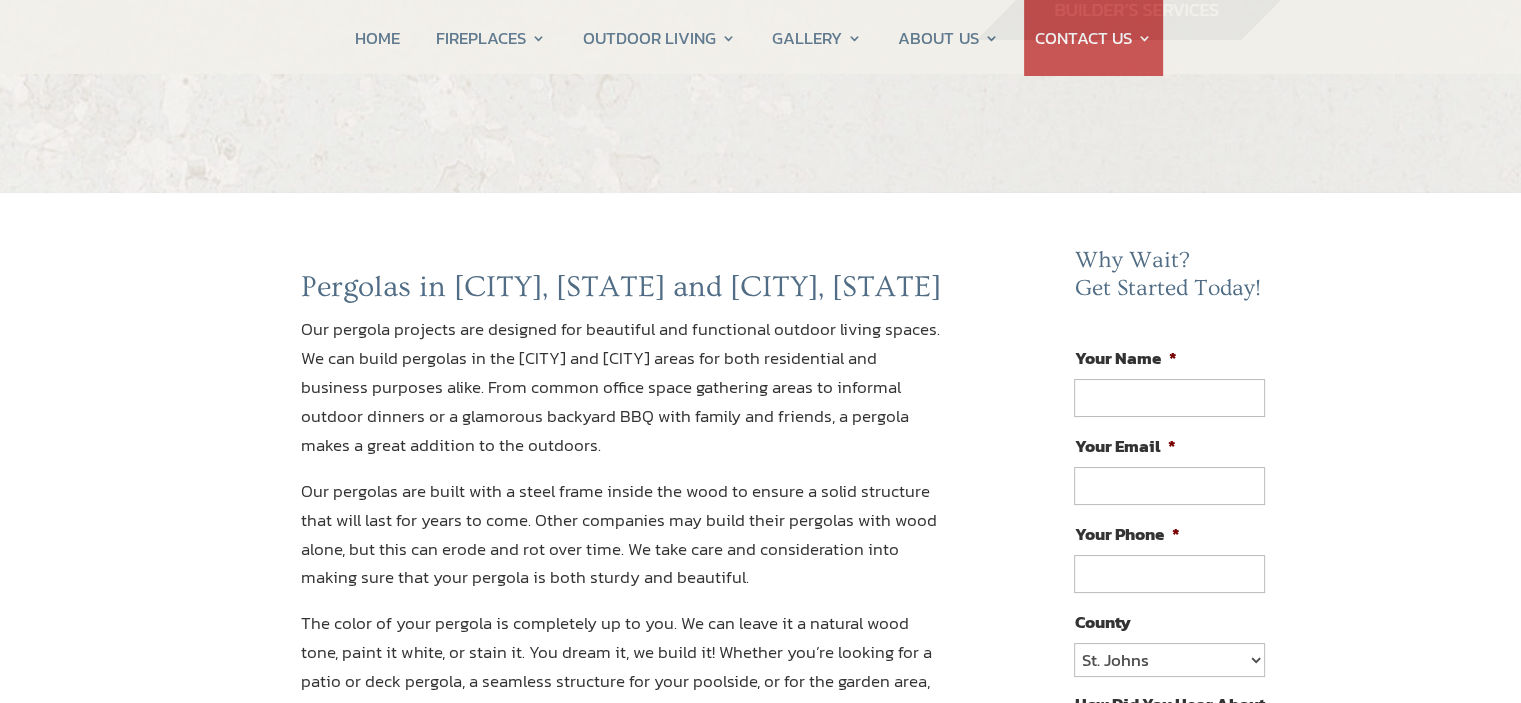 scroll, scrollTop: 0, scrollLeft: 0, axis: both 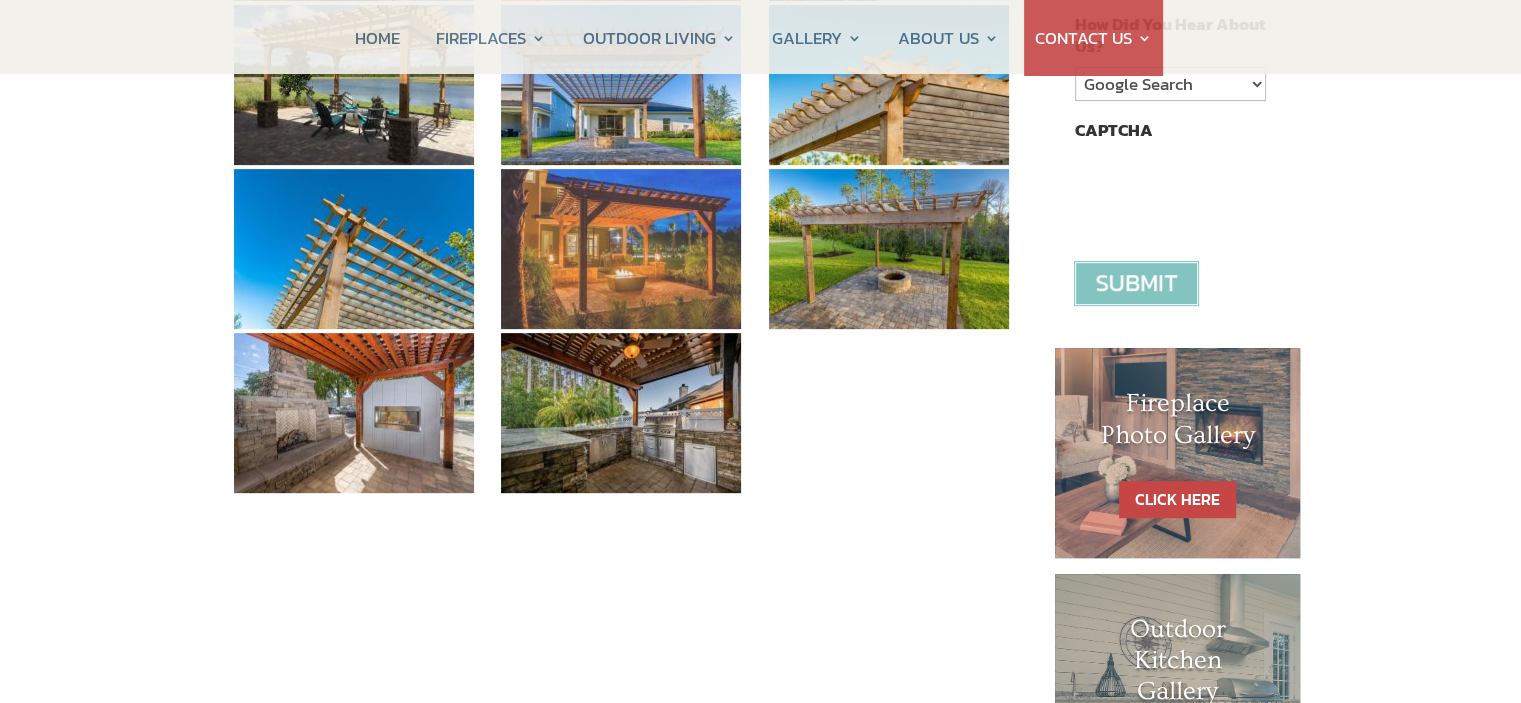 click at bounding box center [621, 249] 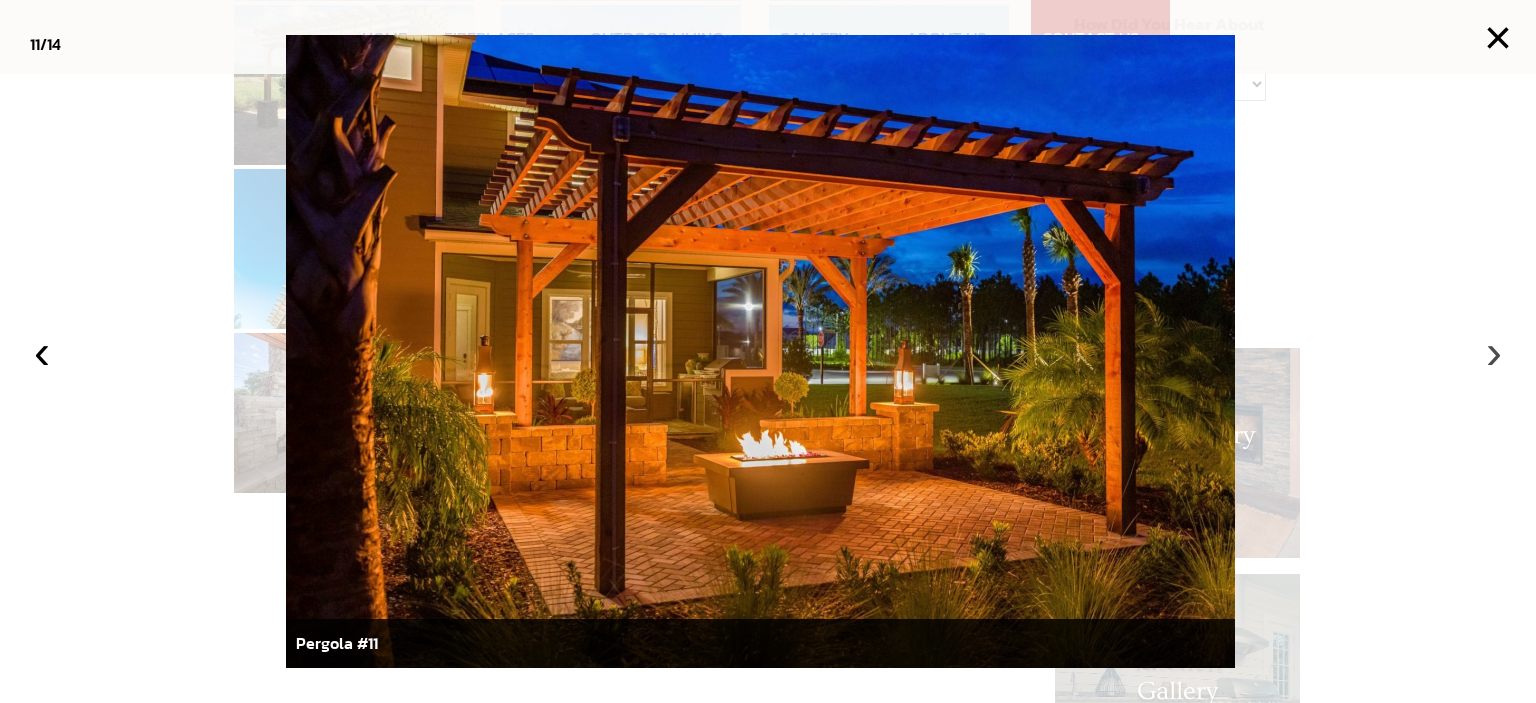 click on "›" at bounding box center (1494, 352) 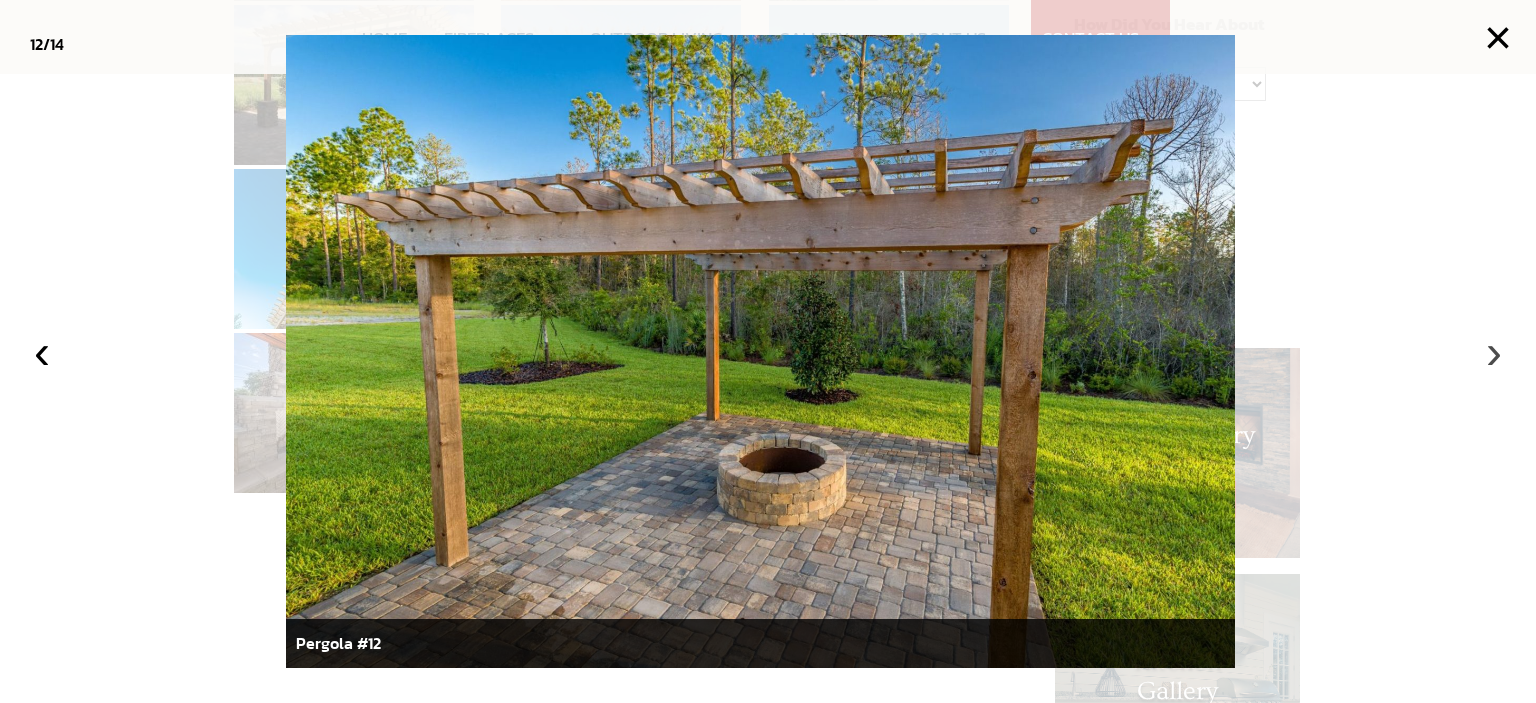 click on "›" at bounding box center (1494, 352) 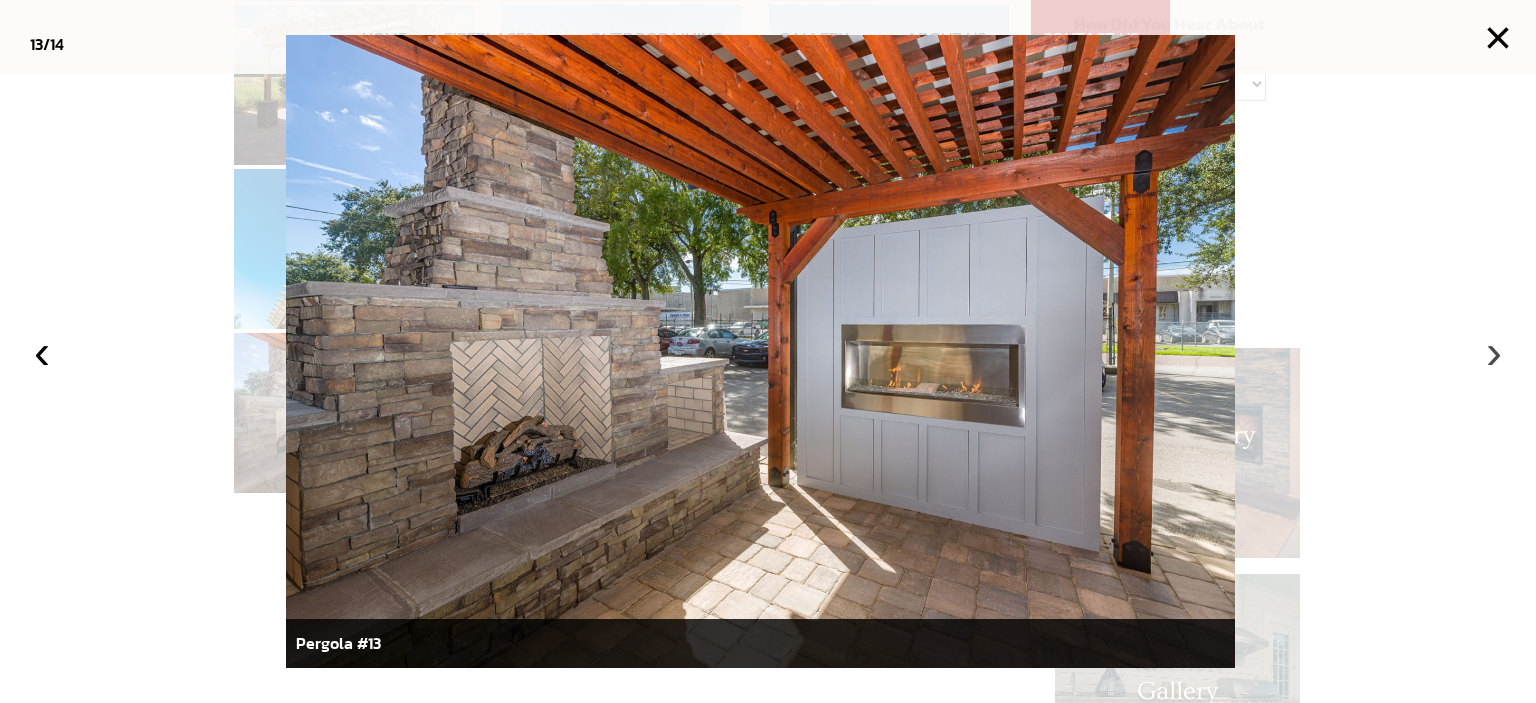 click on "›" at bounding box center (1494, 352) 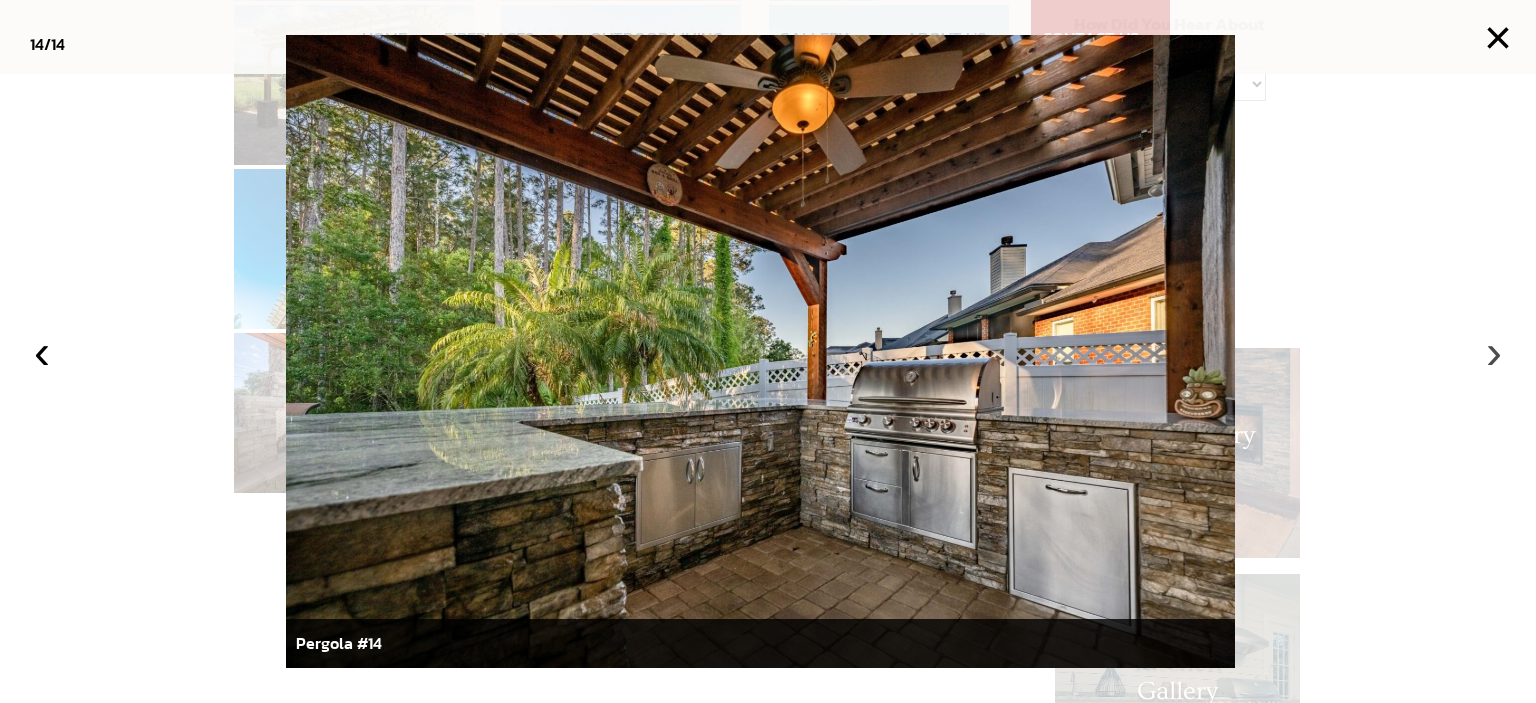 click on "›" at bounding box center (1494, 352) 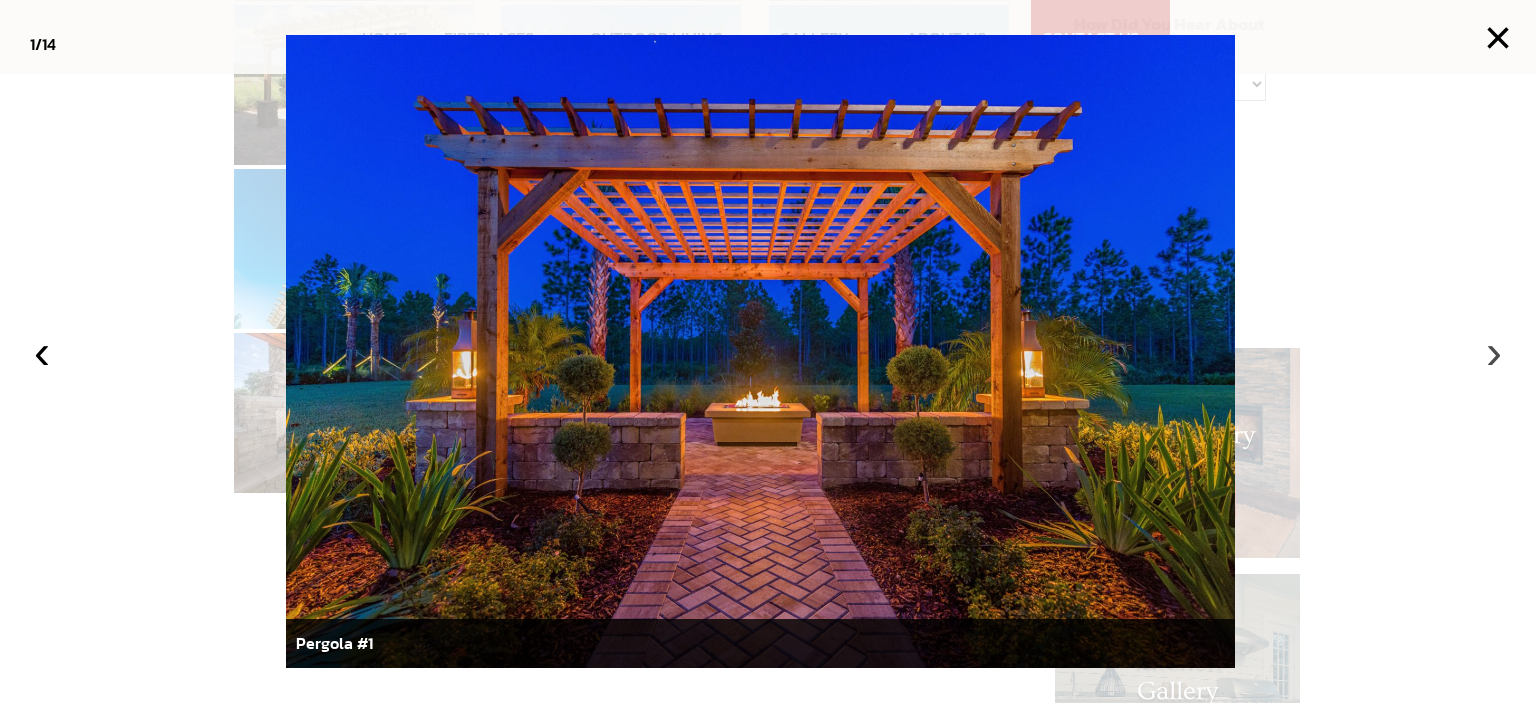 click on "›" at bounding box center (1494, 352) 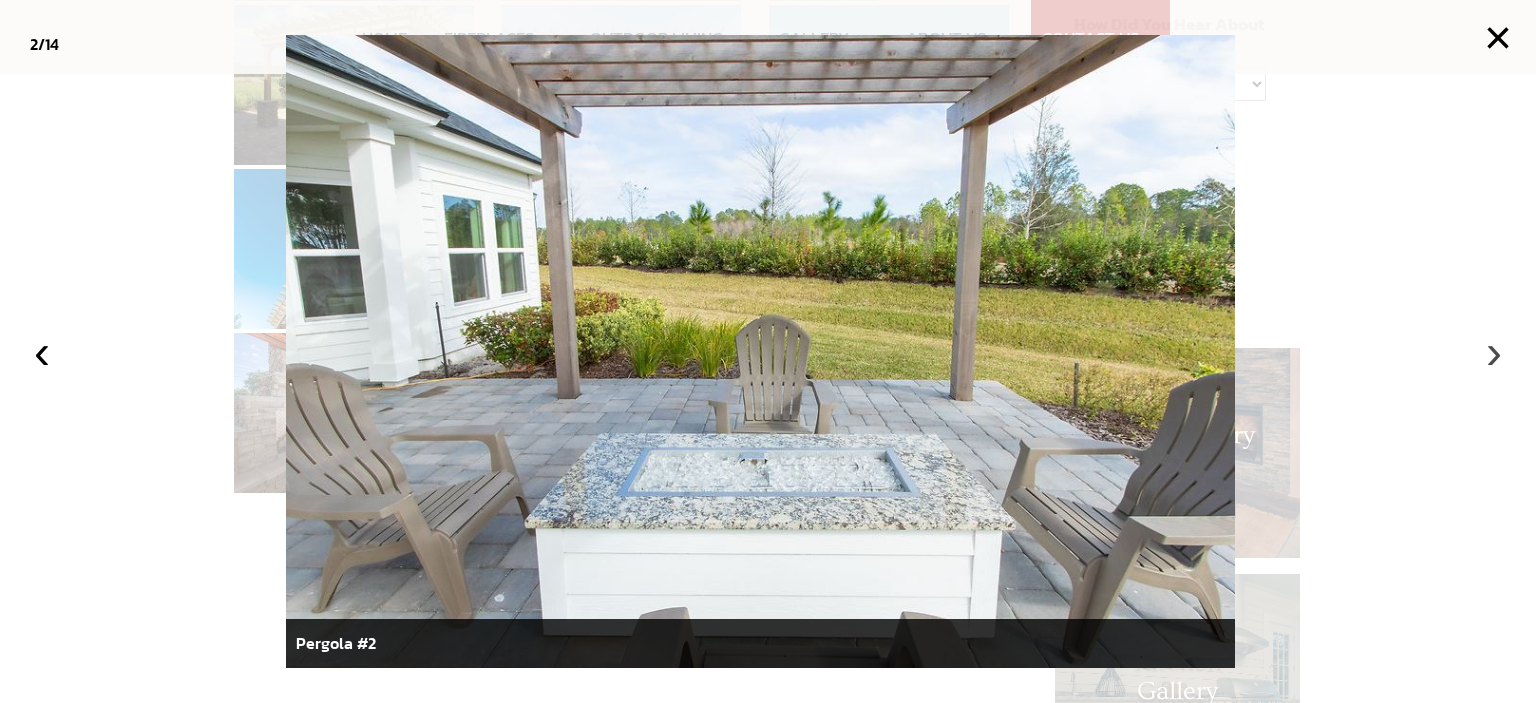 click on "›" at bounding box center [1494, 352] 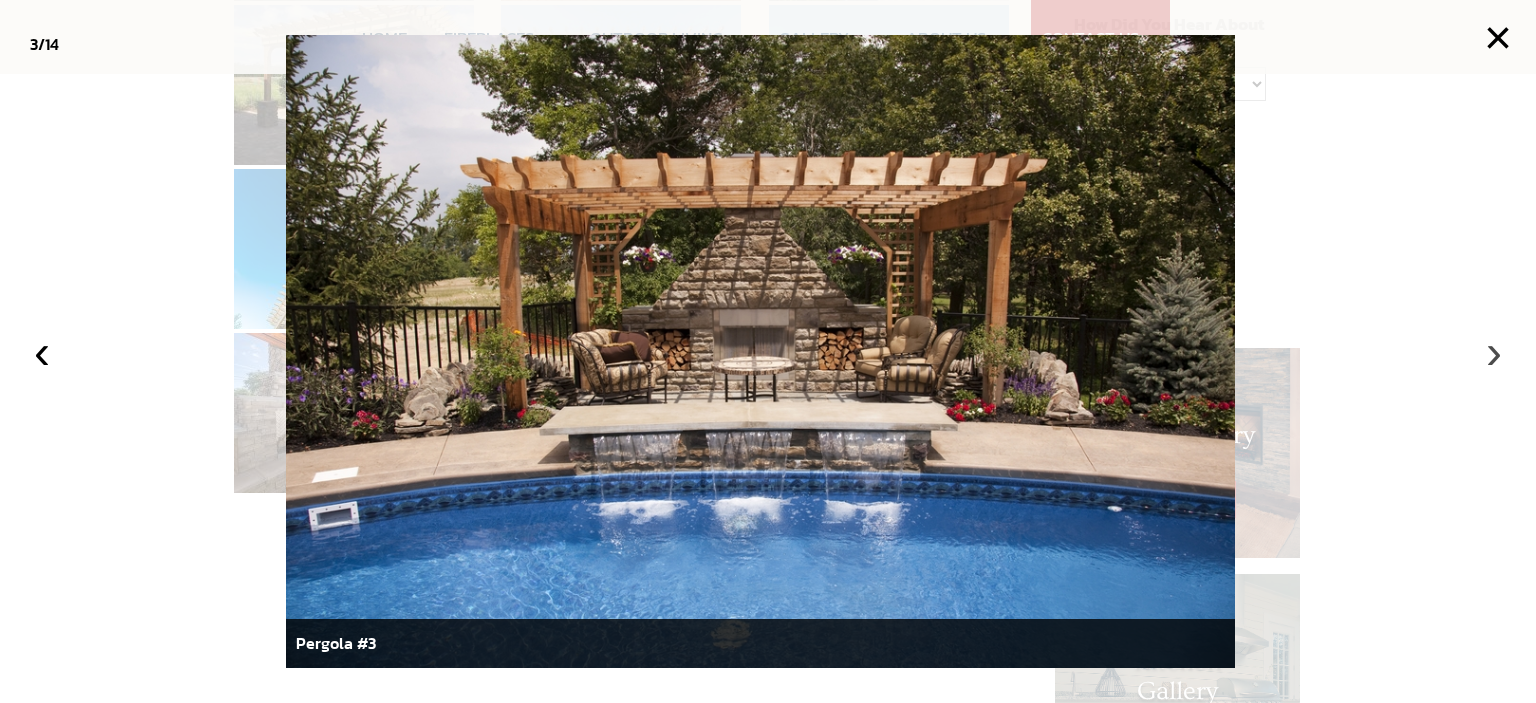 click on "›" at bounding box center [1494, 352] 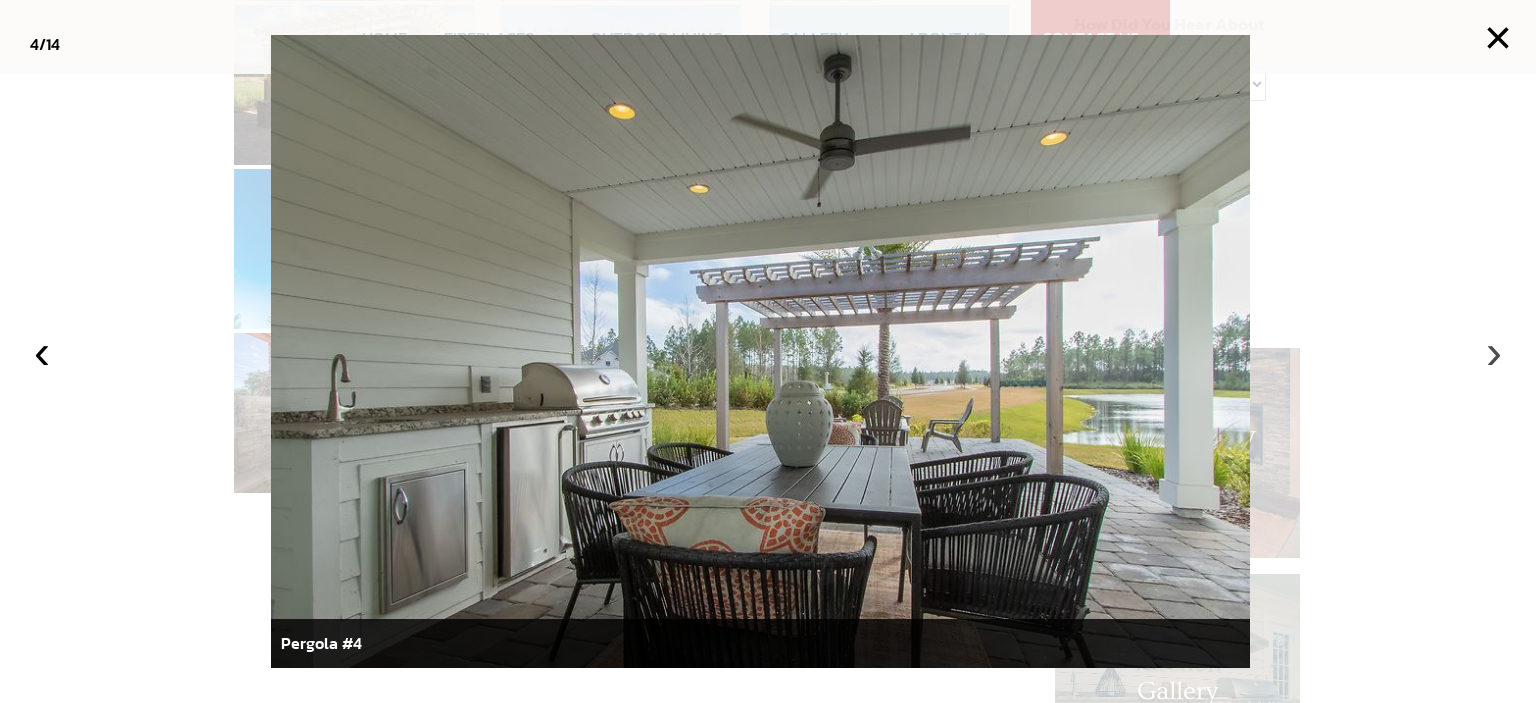 click on "›" at bounding box center (1494, 352) 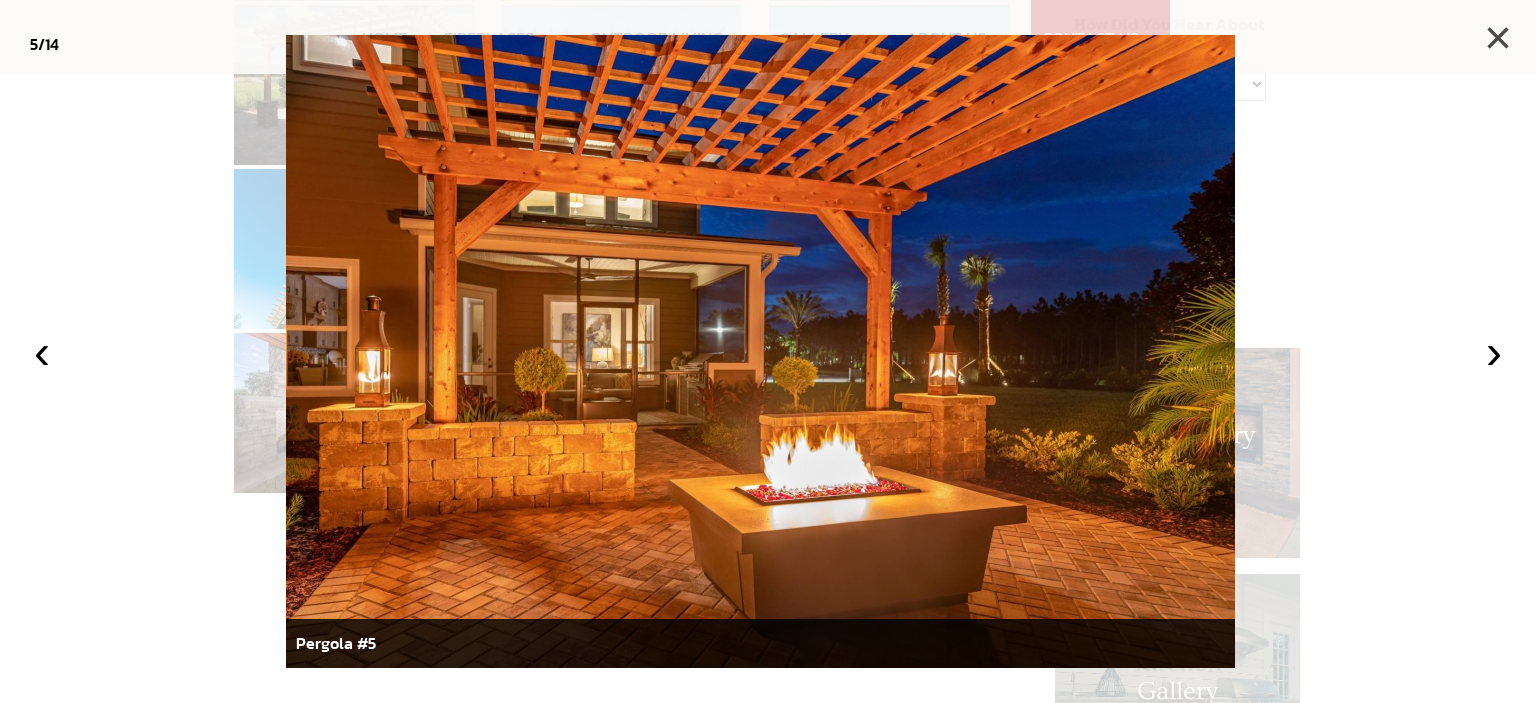 click on "×" at bounding box center [1498, 38] 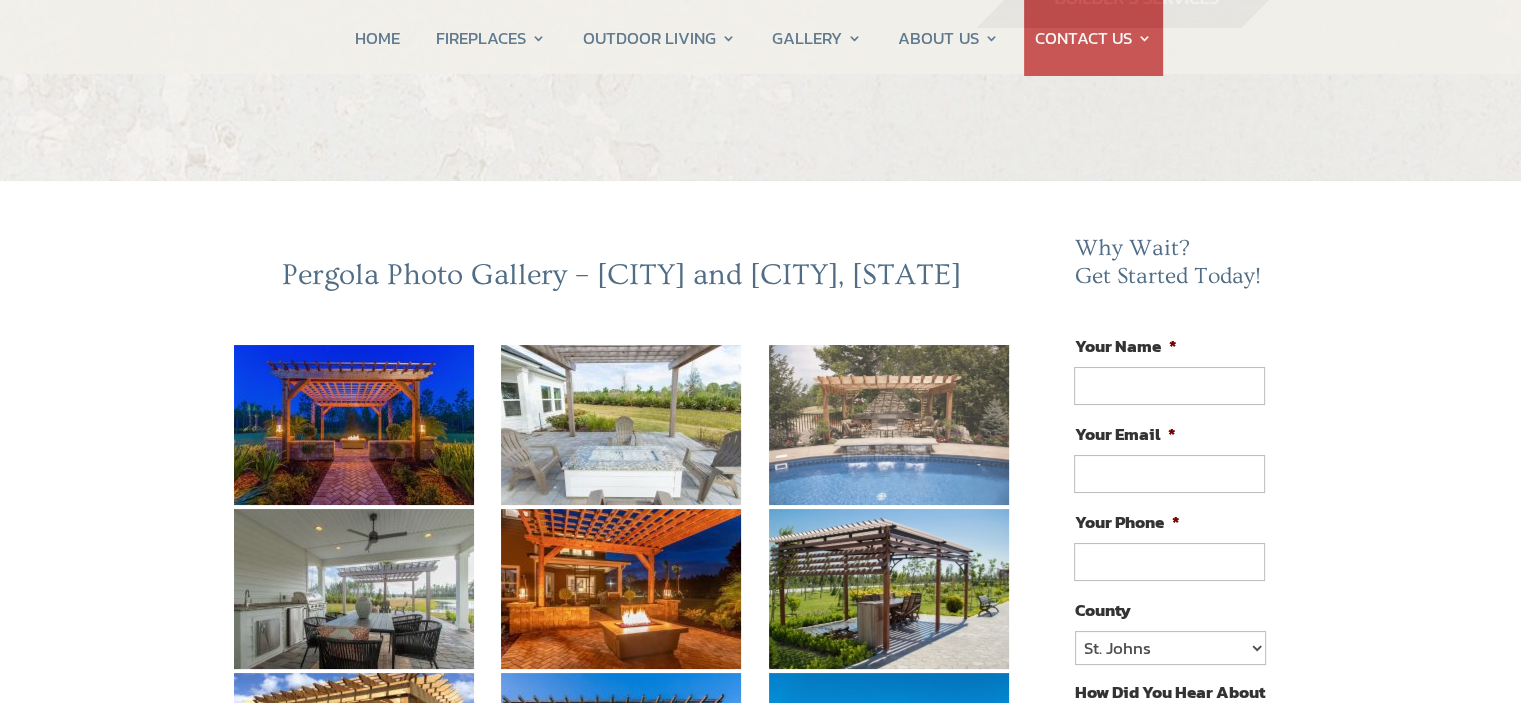 scroll, scrollTop: 0, scrollLeft: 0, axis: both 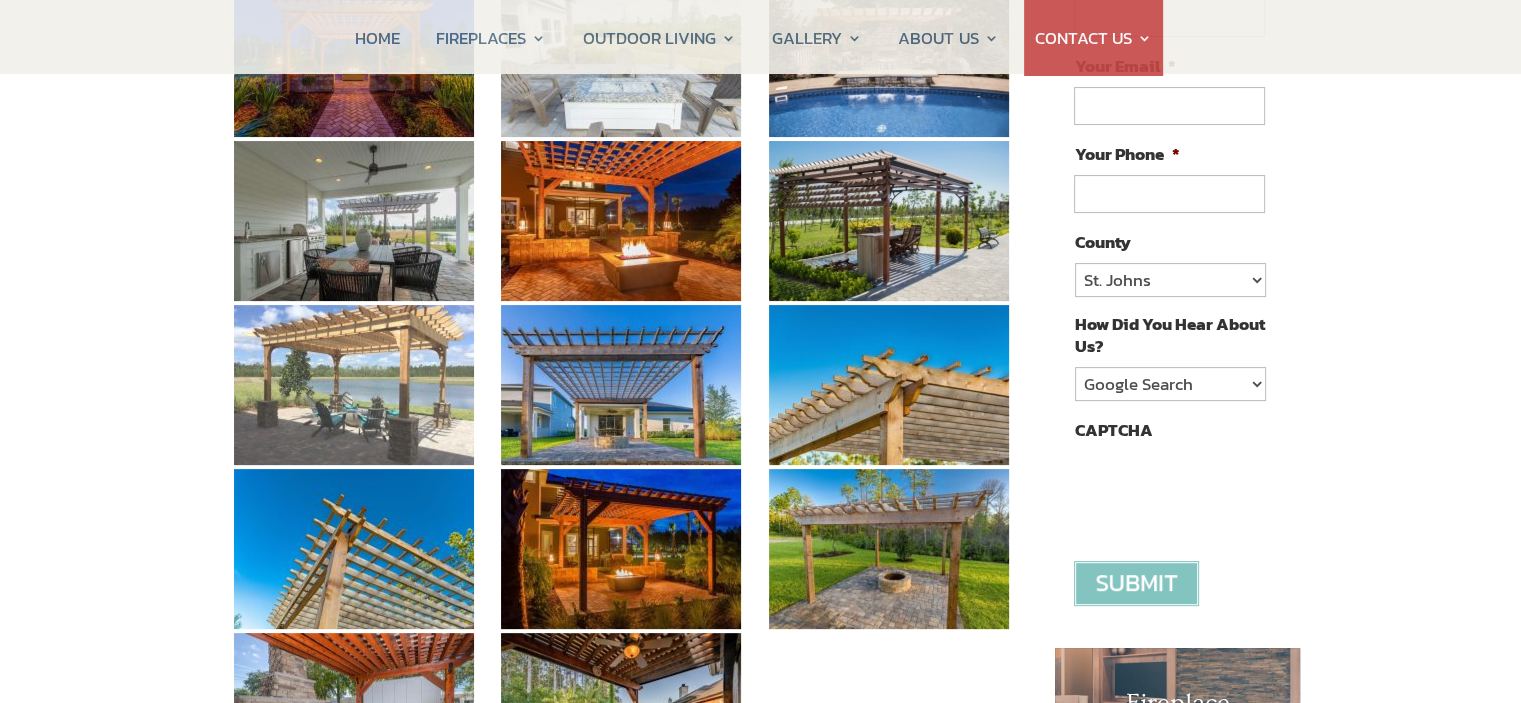 click at bounding box center (354, 385) 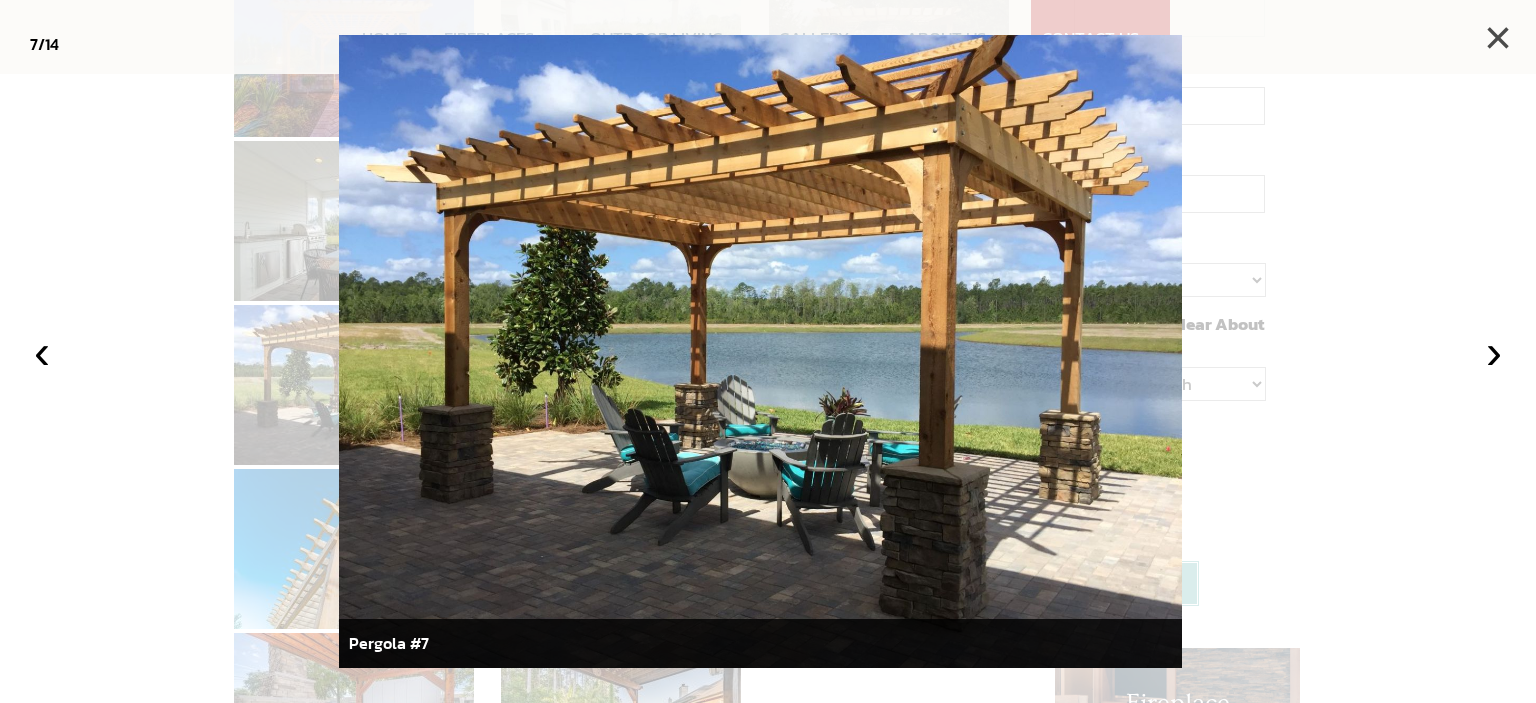 click on "×" at bounding box center (1498, 38) 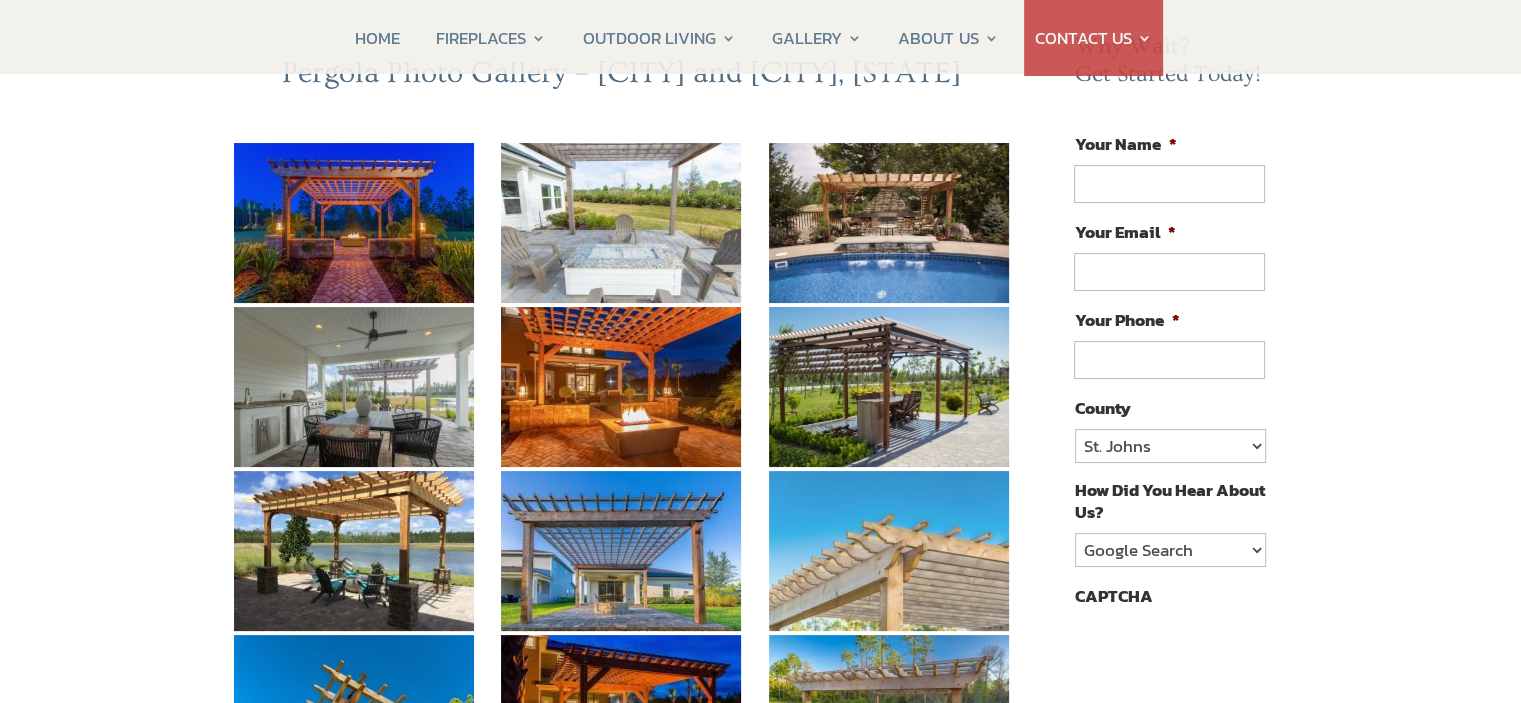 scroll, scrollTop: 200, scrollLeft: 0, axis: vertical 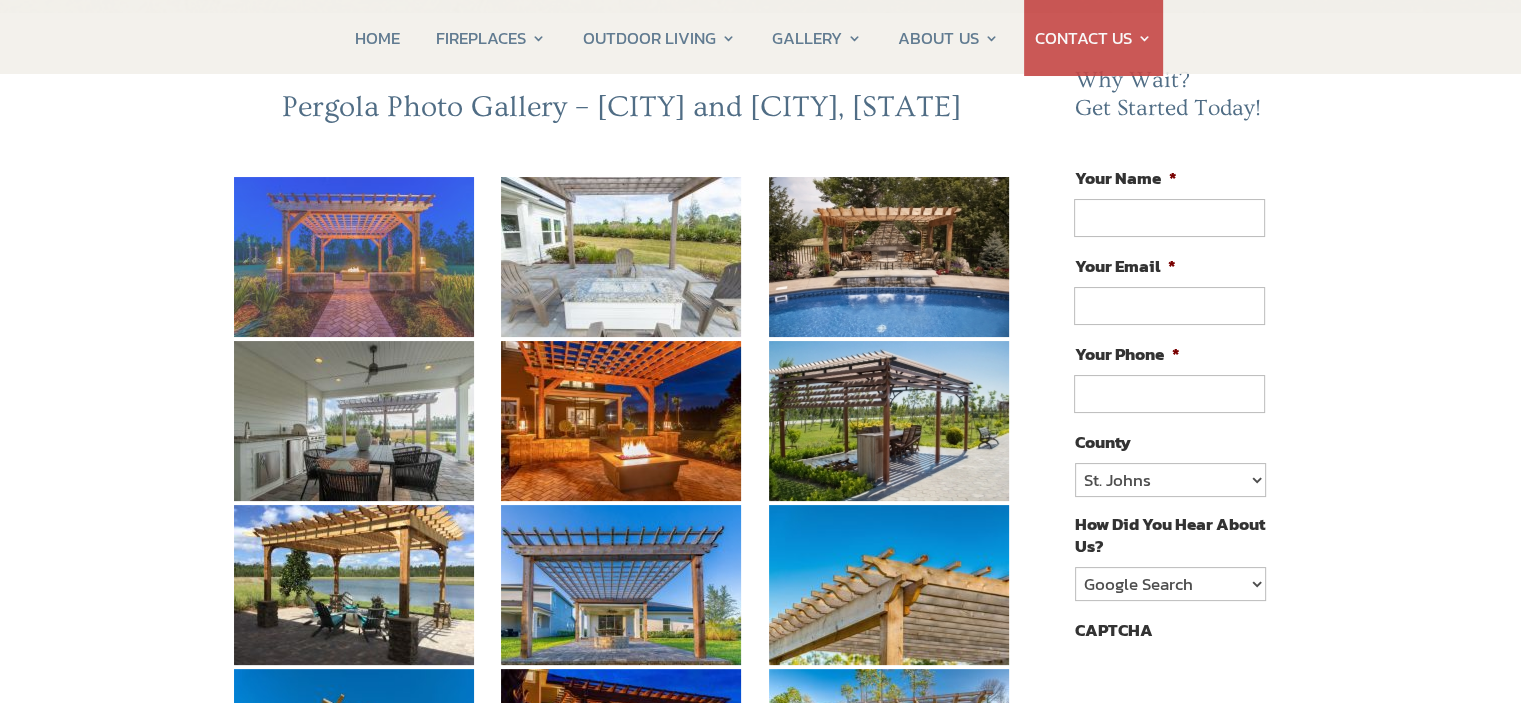 click at bounding box center [354, 257] 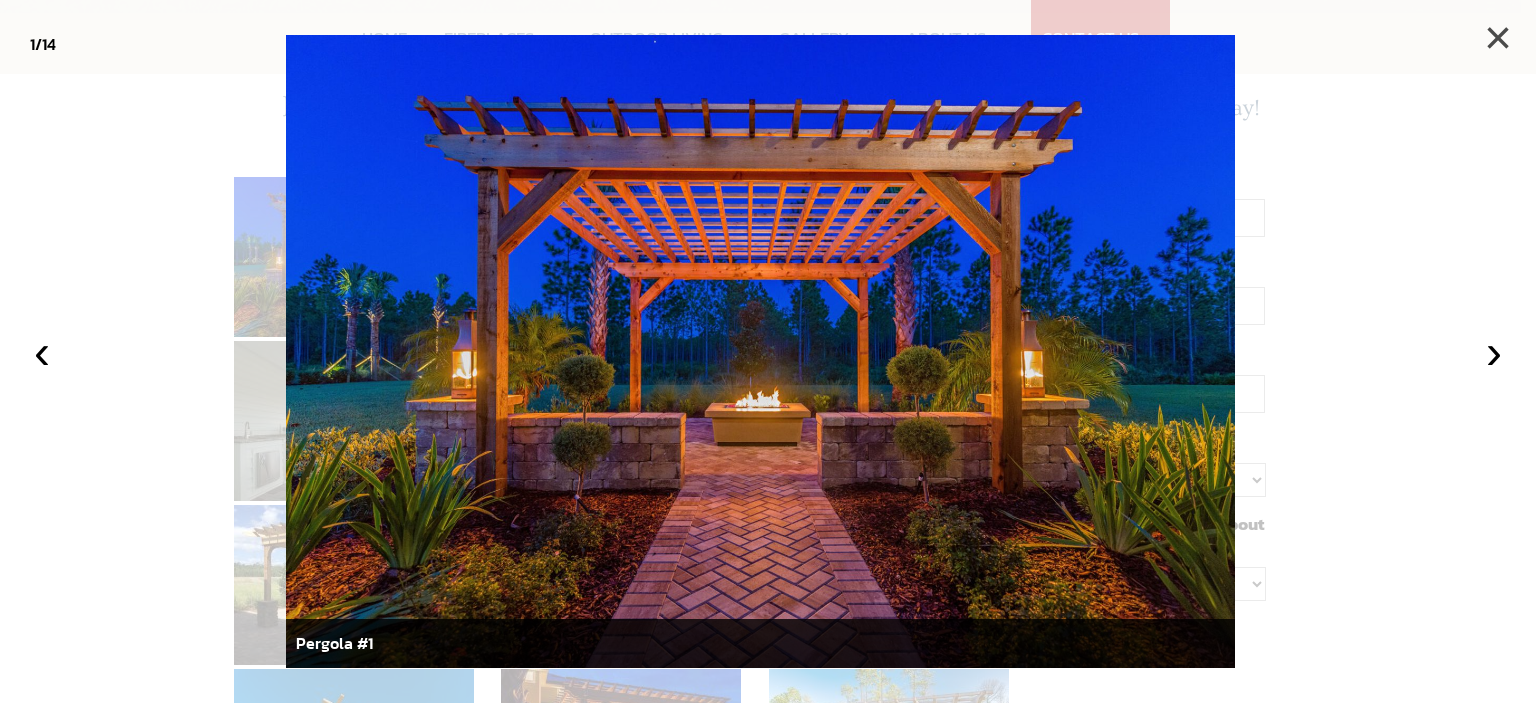 click on "×" at bounding box center (1498, 38) 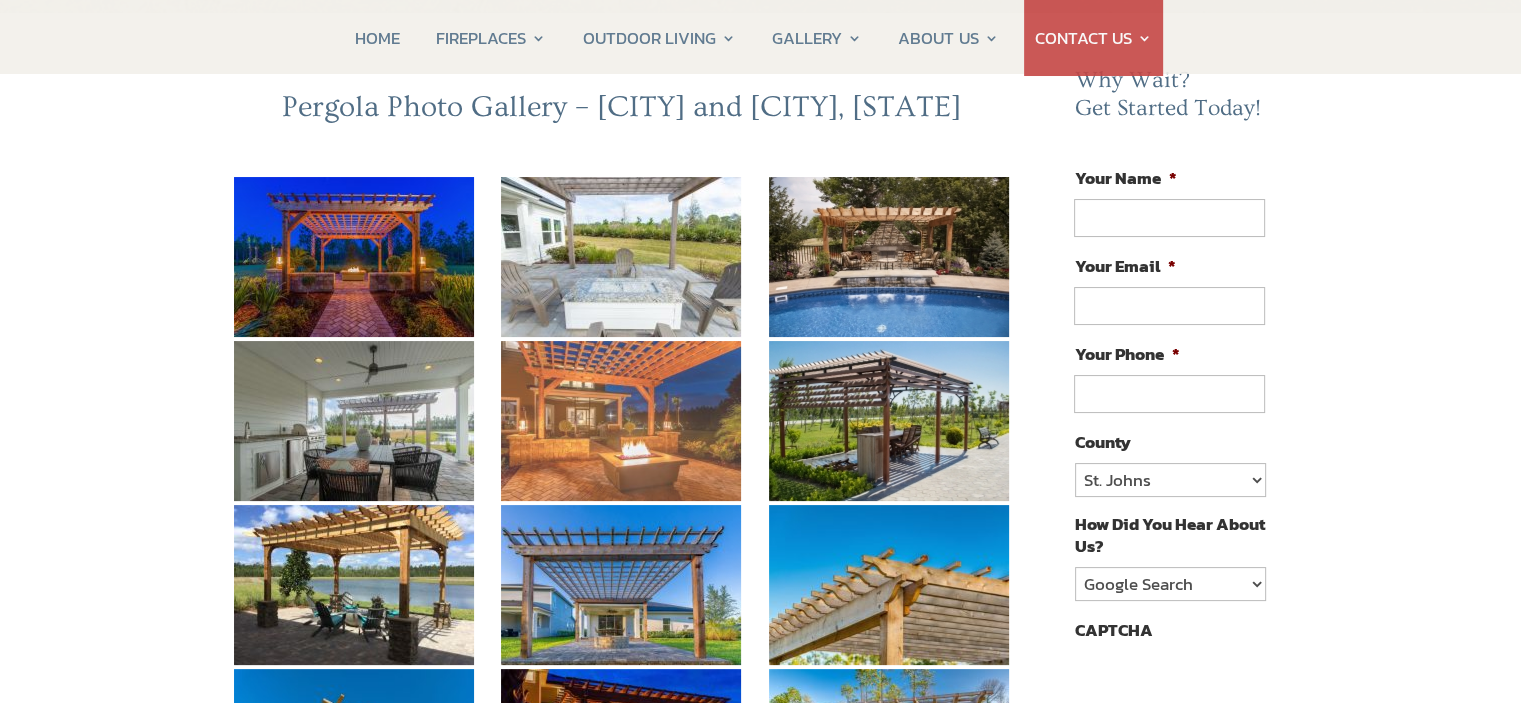 click at bounding box center [621, 421] 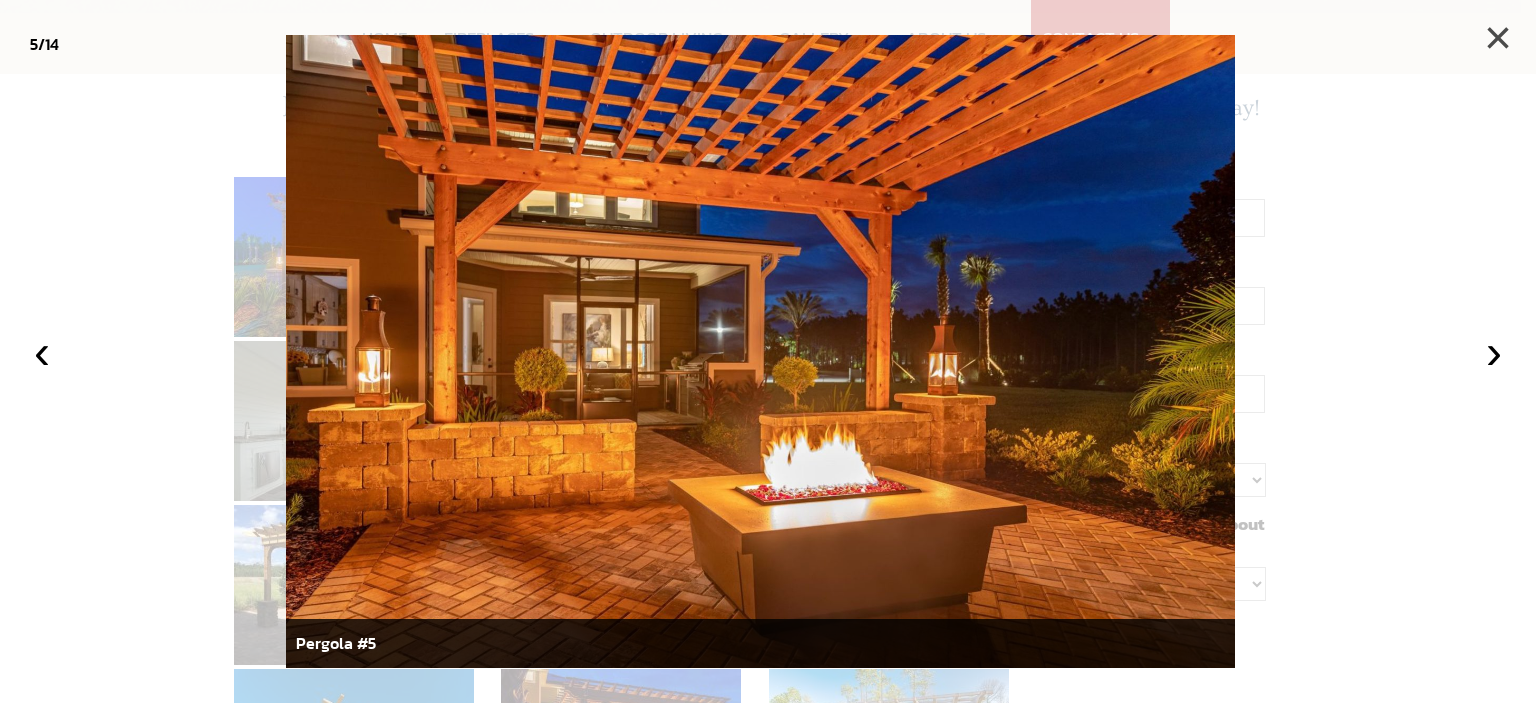 click on "×" at bounding box center (1498, 38) 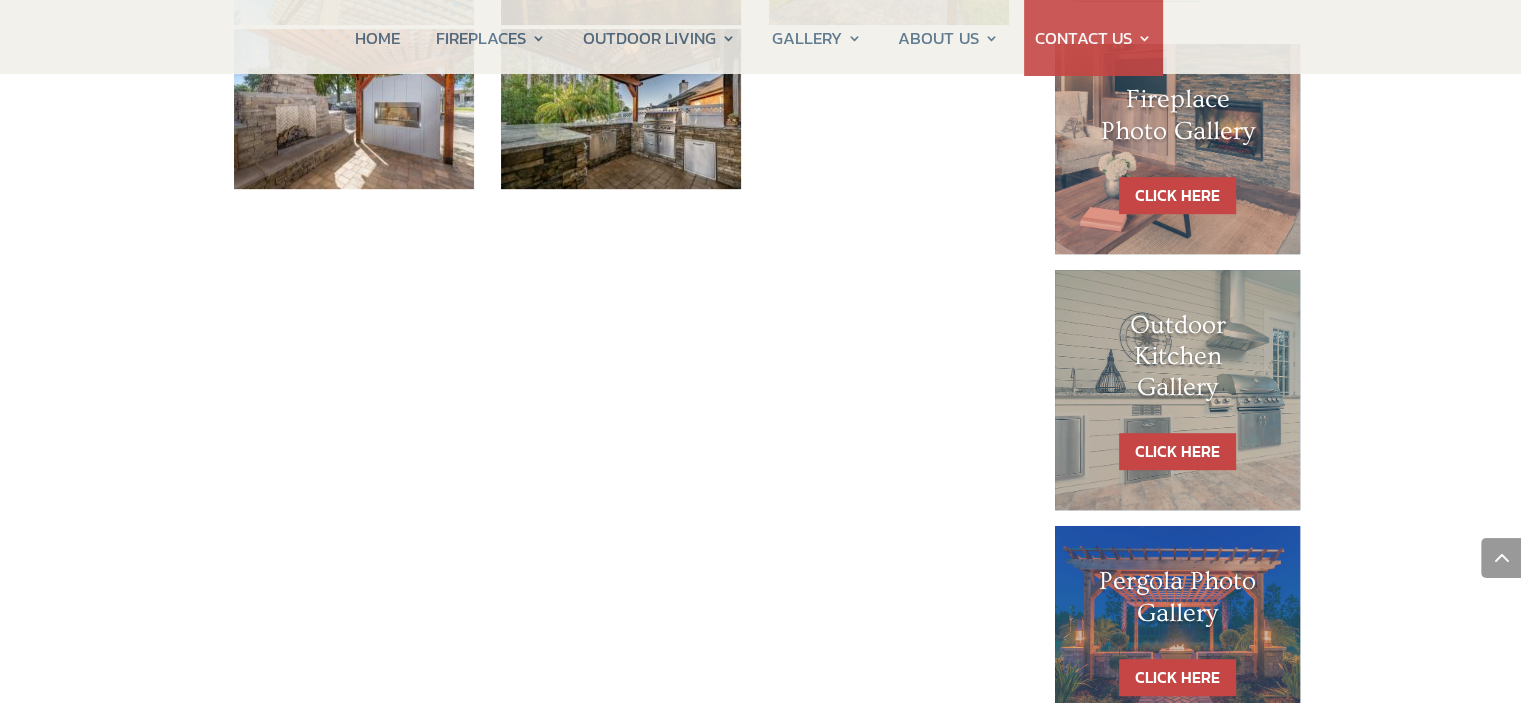 scroll, scrollTop: 1000, scrollLeft: 0, axis: vertical 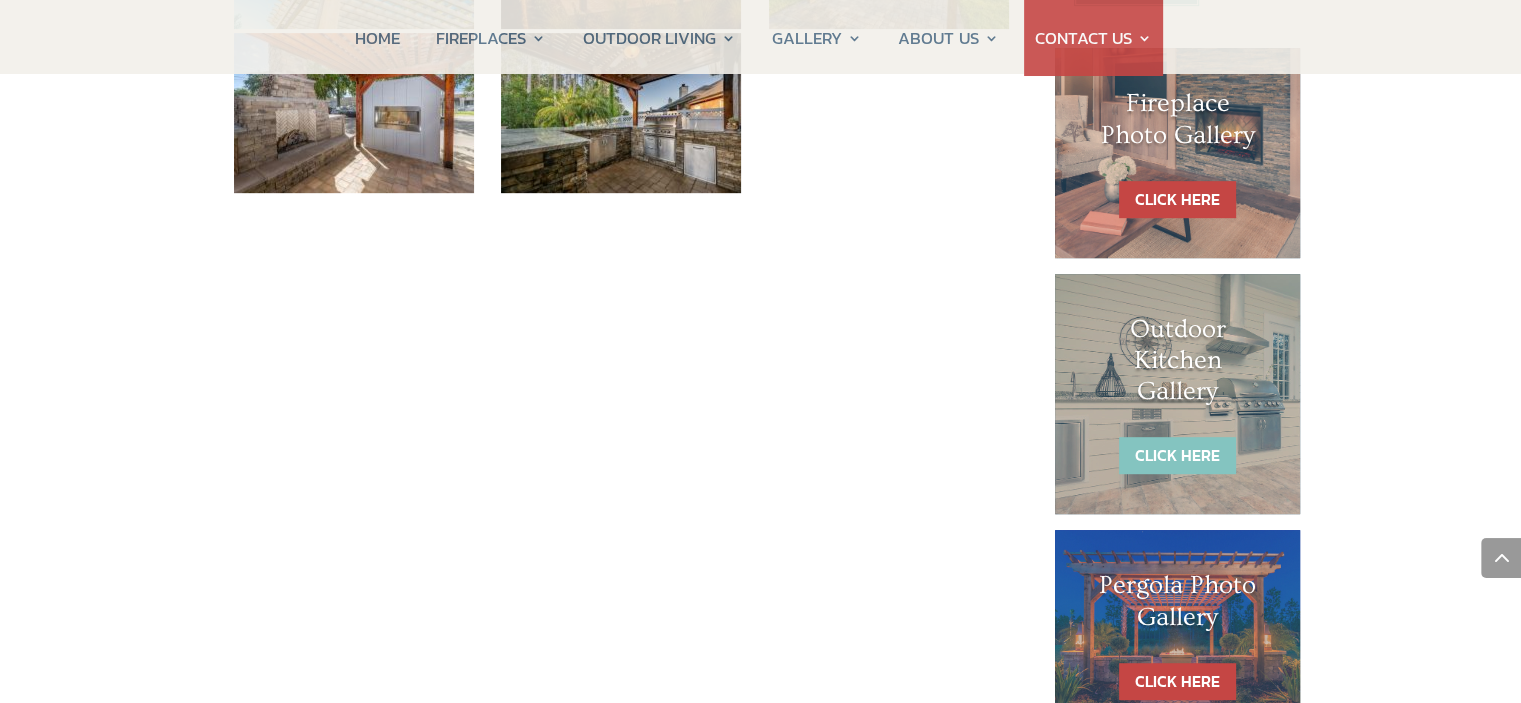 click on "CLICK HERE" at bounding box center (1177, 455) 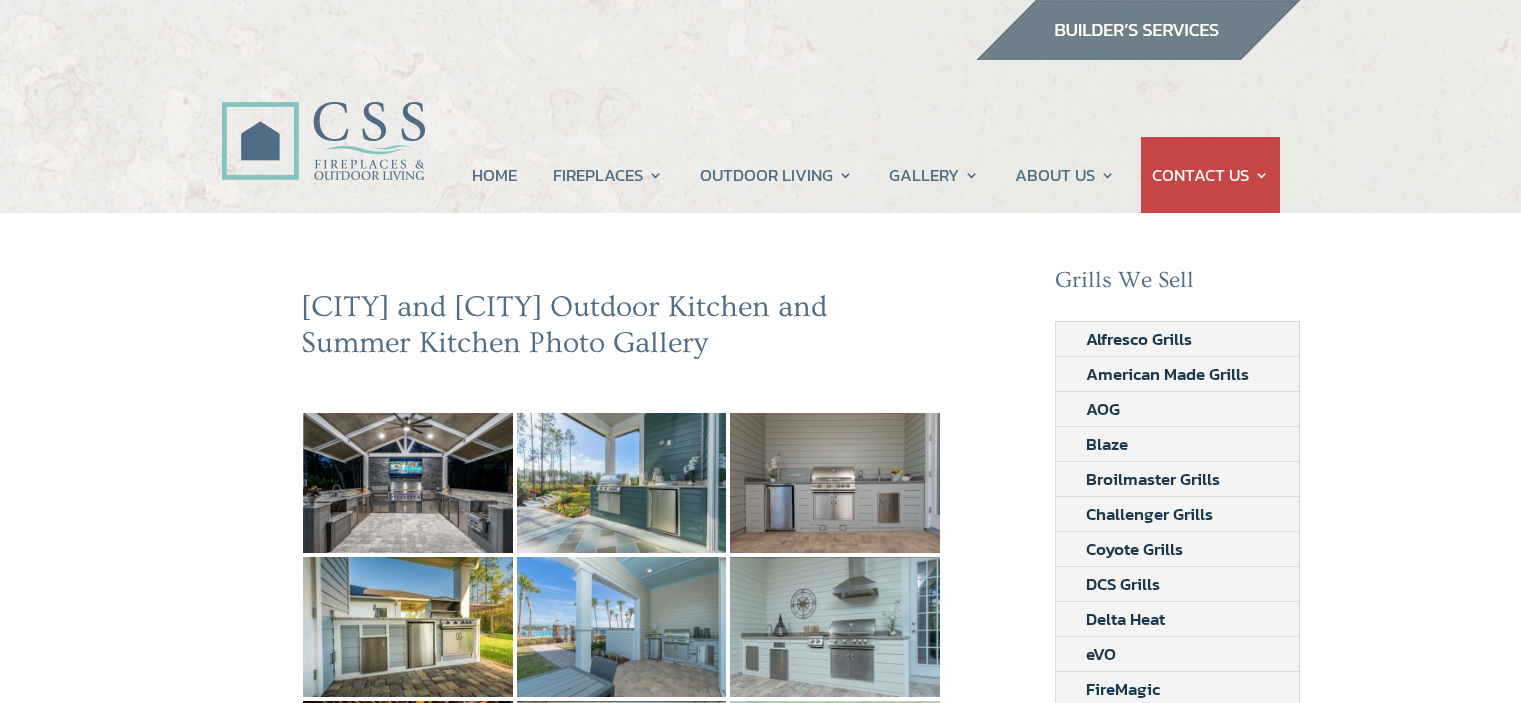 scroll, scrollTop: 0, scrollLeft: 0, axis: both 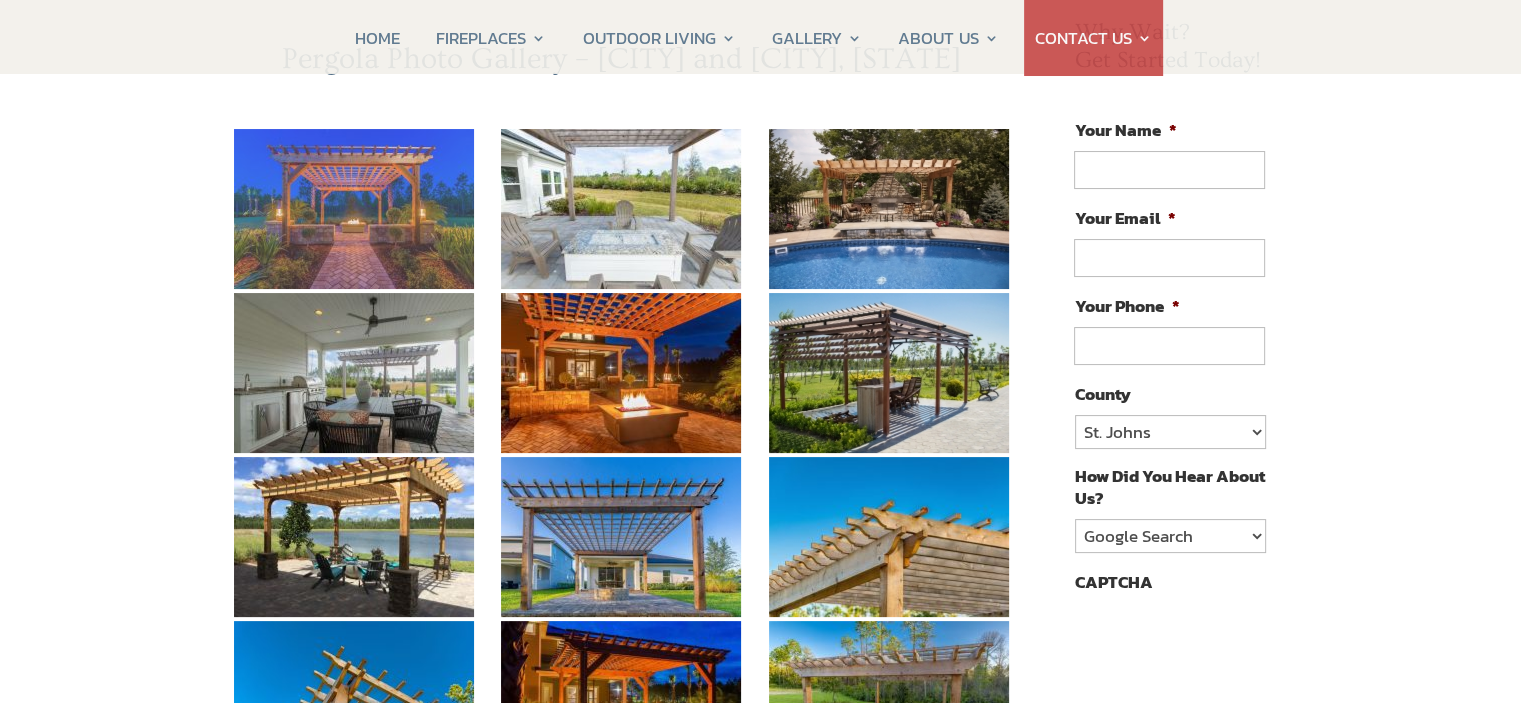 click at bounding box center (354, 209) 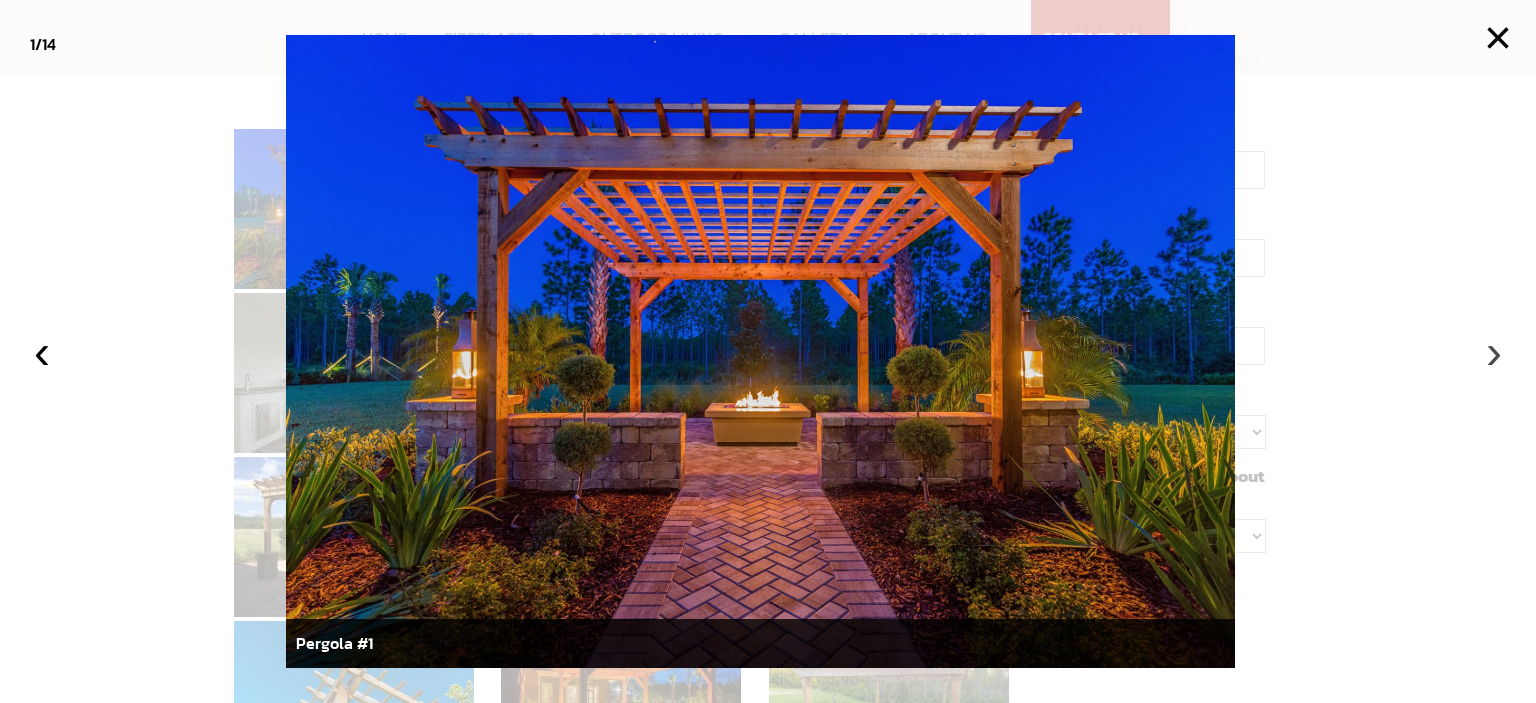 click on "›" at bounding box center (1494, 352) 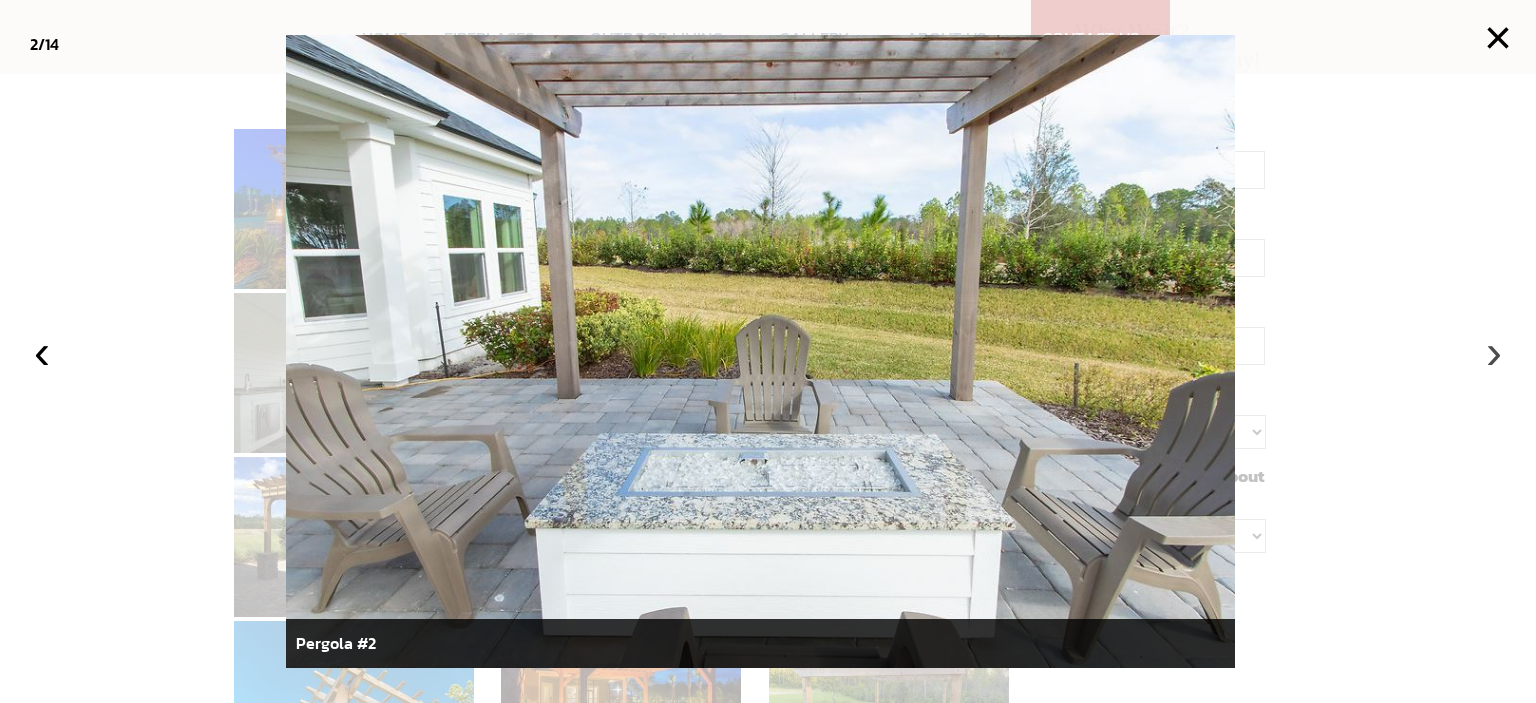 click on "›" at bounding box center [1494, 352] 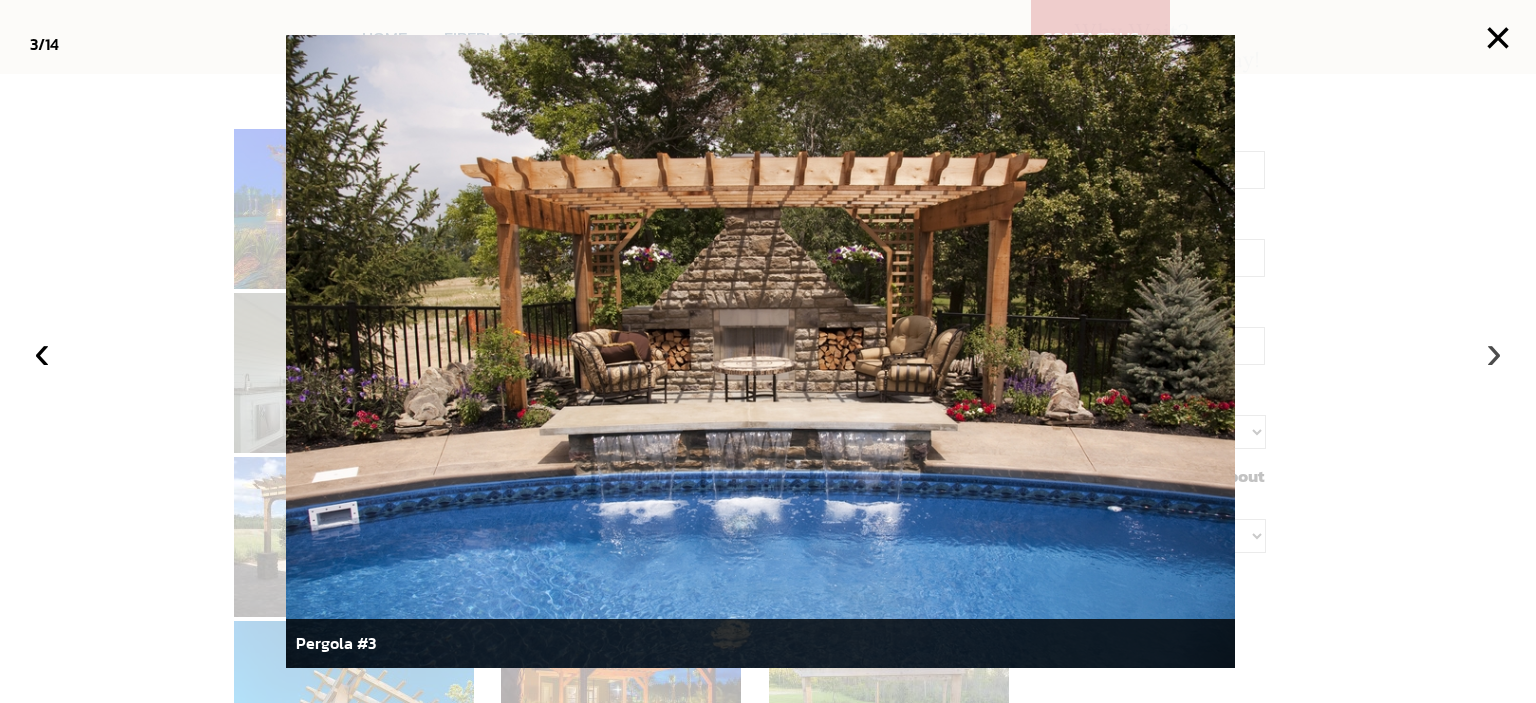 click on "›" at bounding box center (1494, 352) 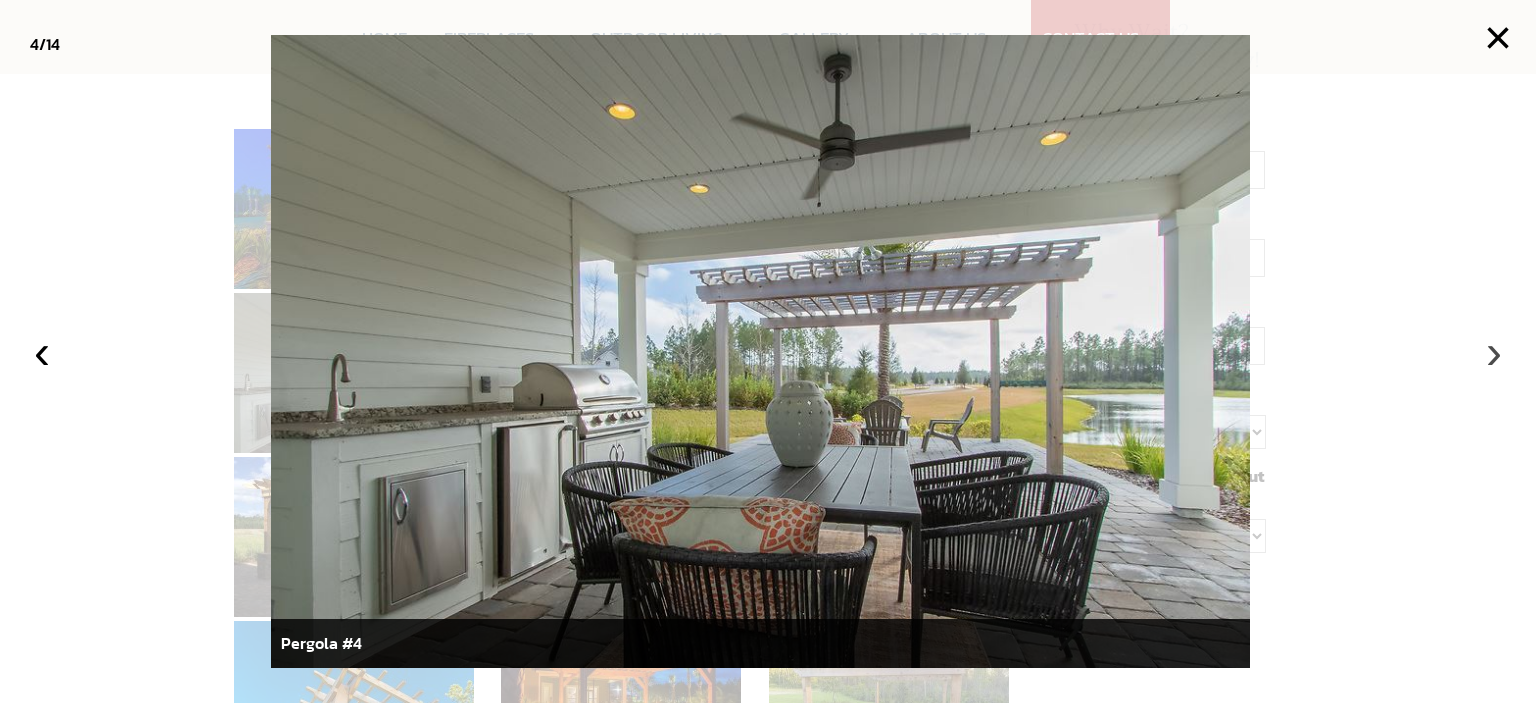 click on "›" at bounding box center [1494, 352] 